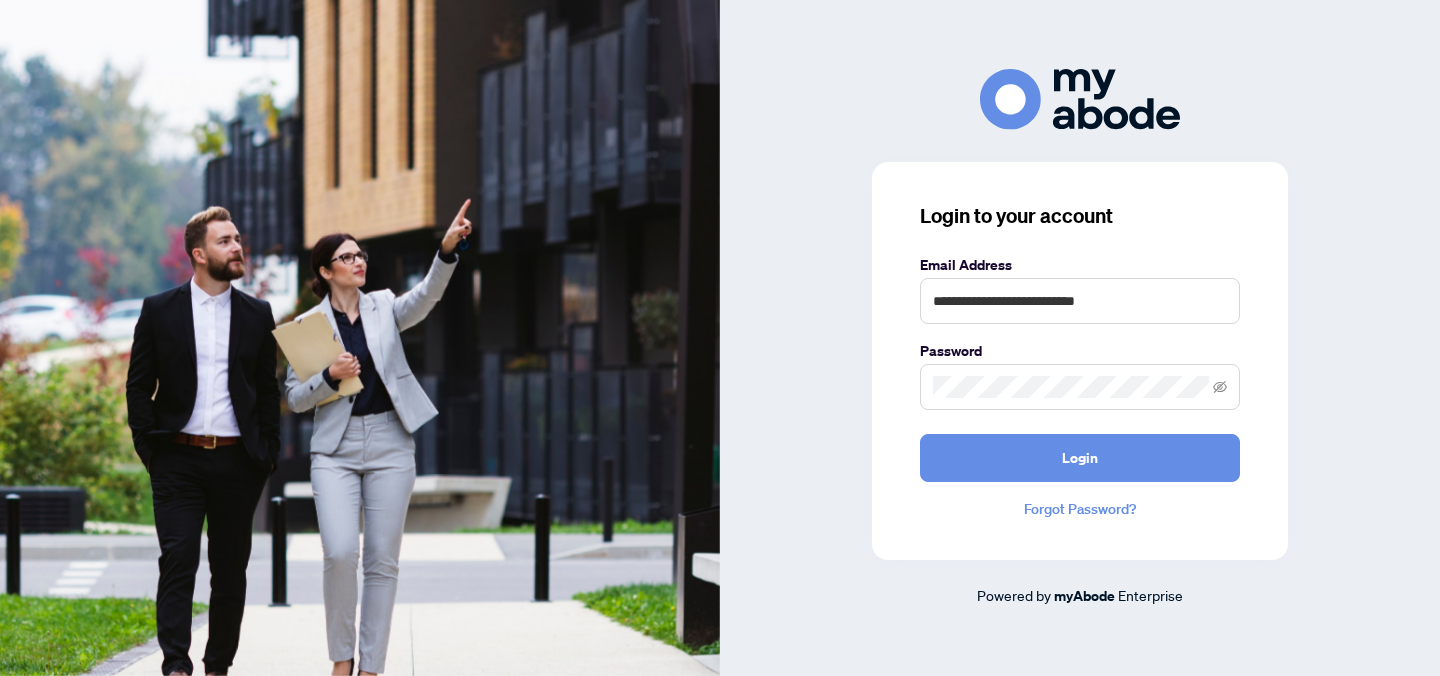scroll, scrollTop: 0, scrollLeft: 0, axis: both 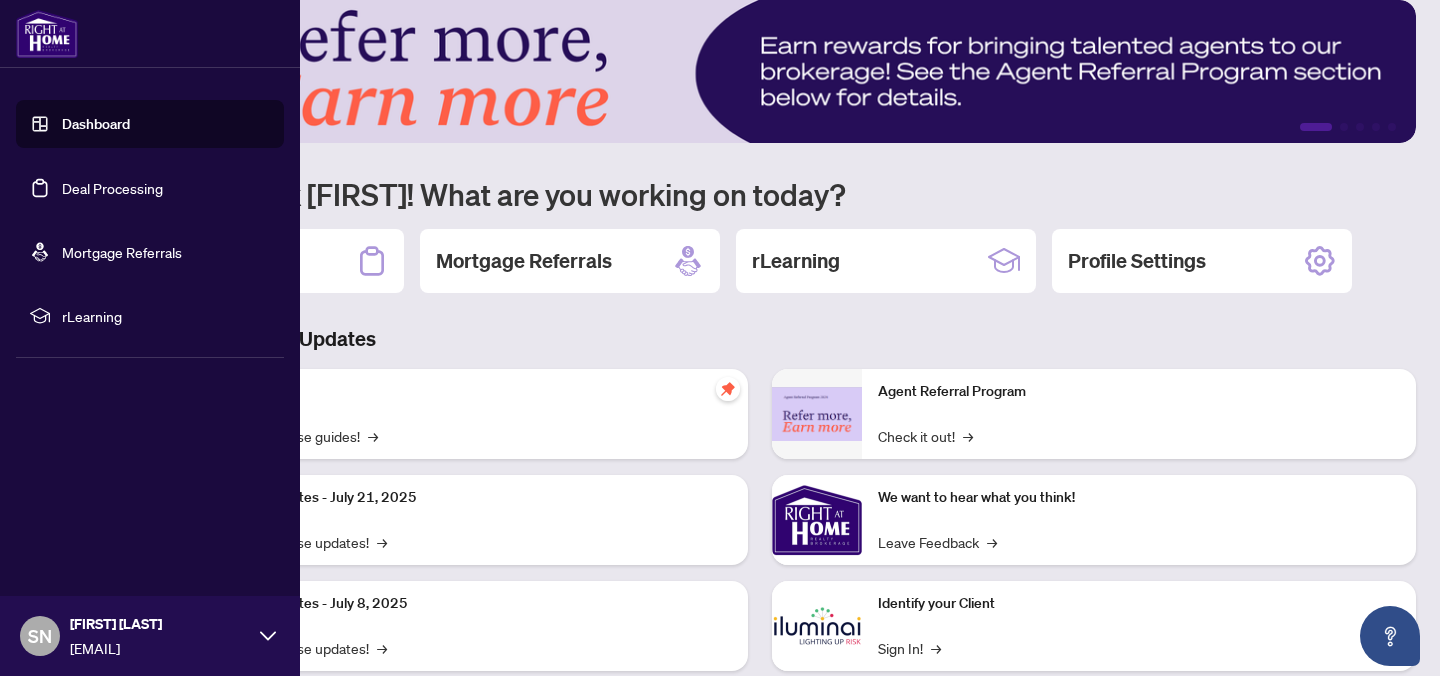 click on "Deal Processing" at bounding box center (112, 188) 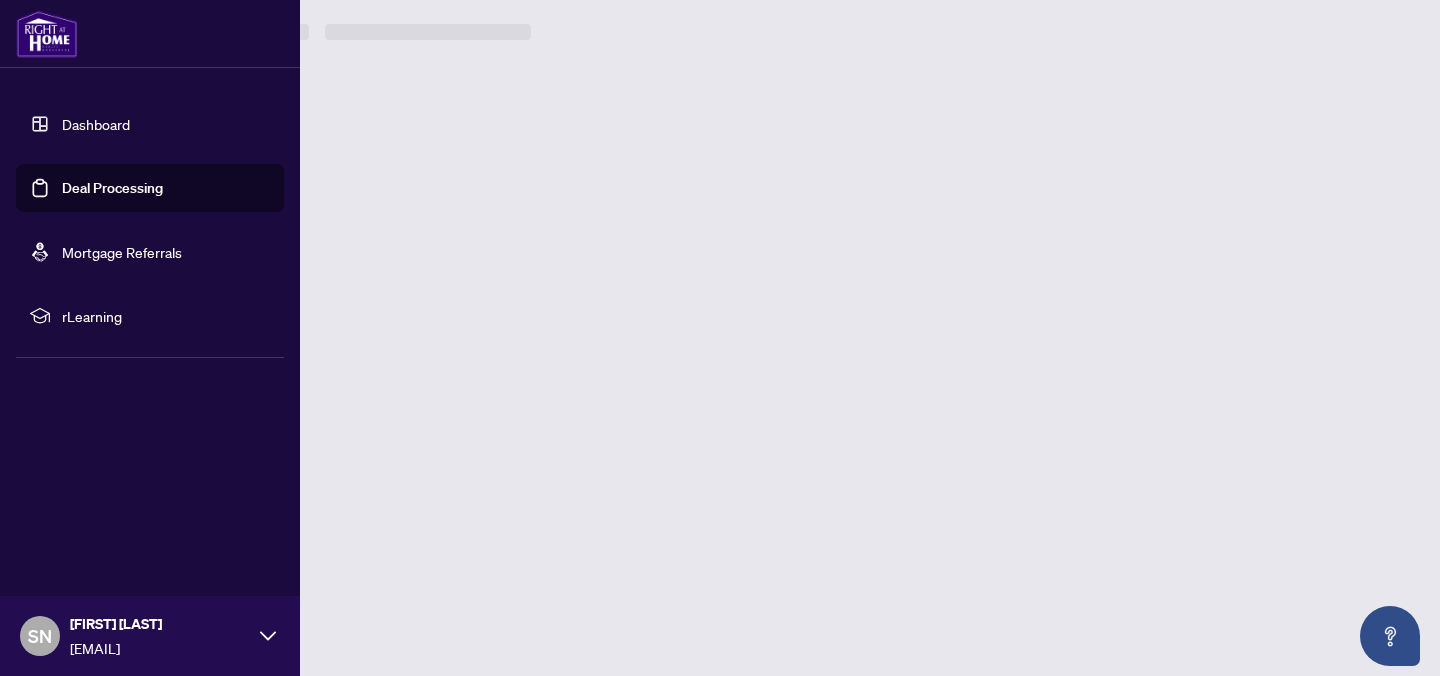 scroll, scrollTop: 0, scrollLeft: 0, axis: both 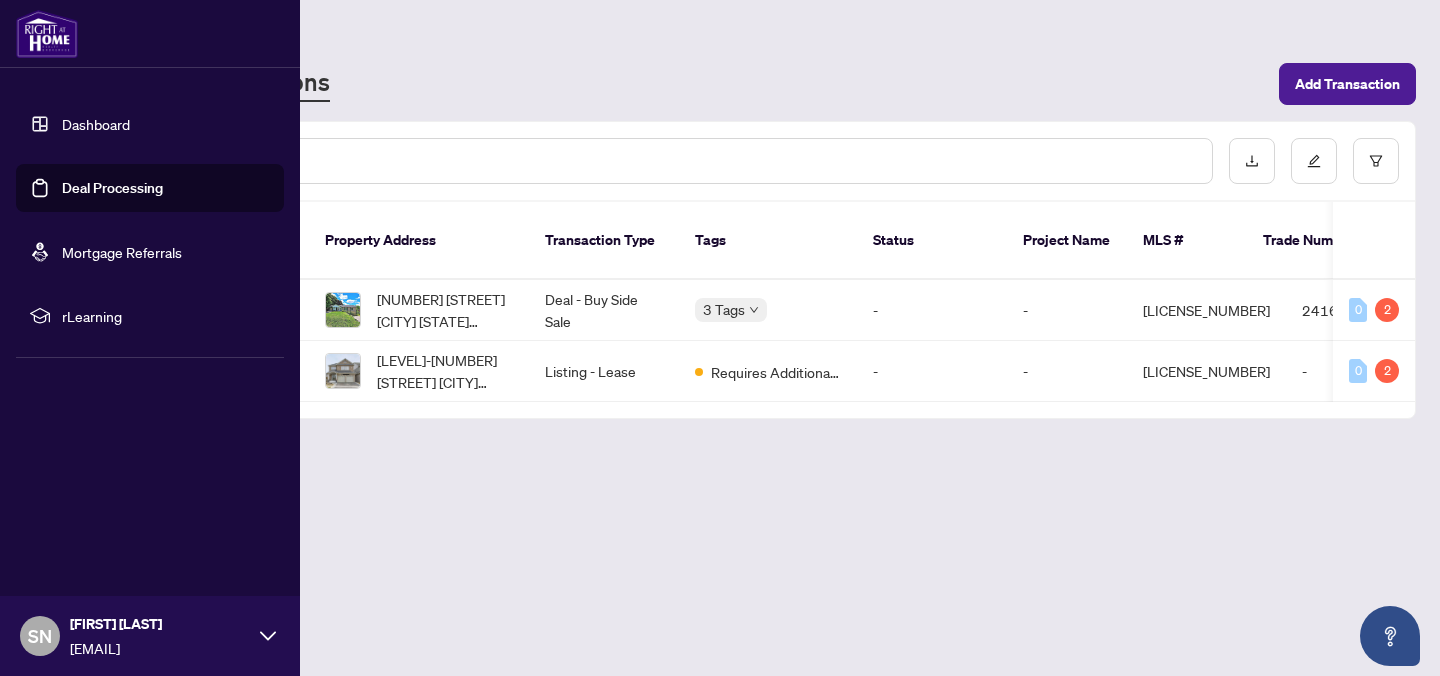 click on "Dashboard" at bounding box center [96, 124] 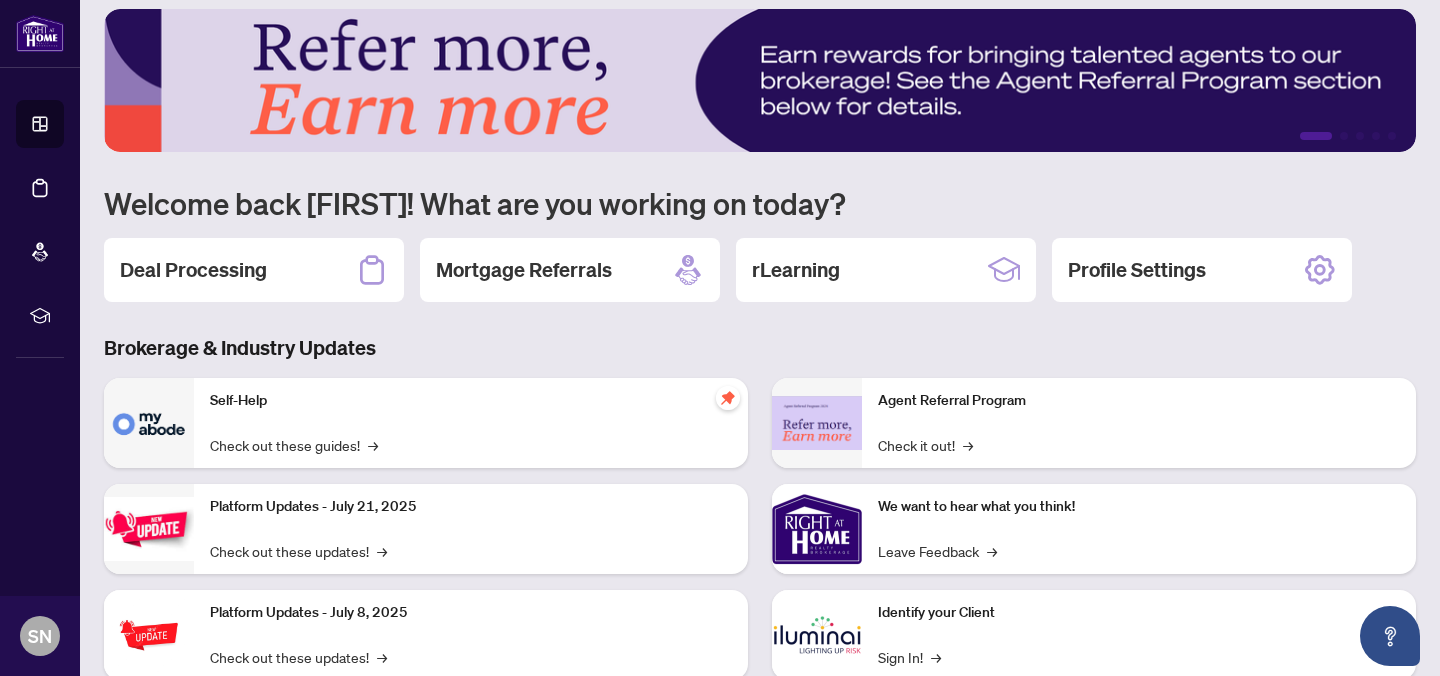 scroll, scrollTop: 0, scrollLeft: 0, axis: both 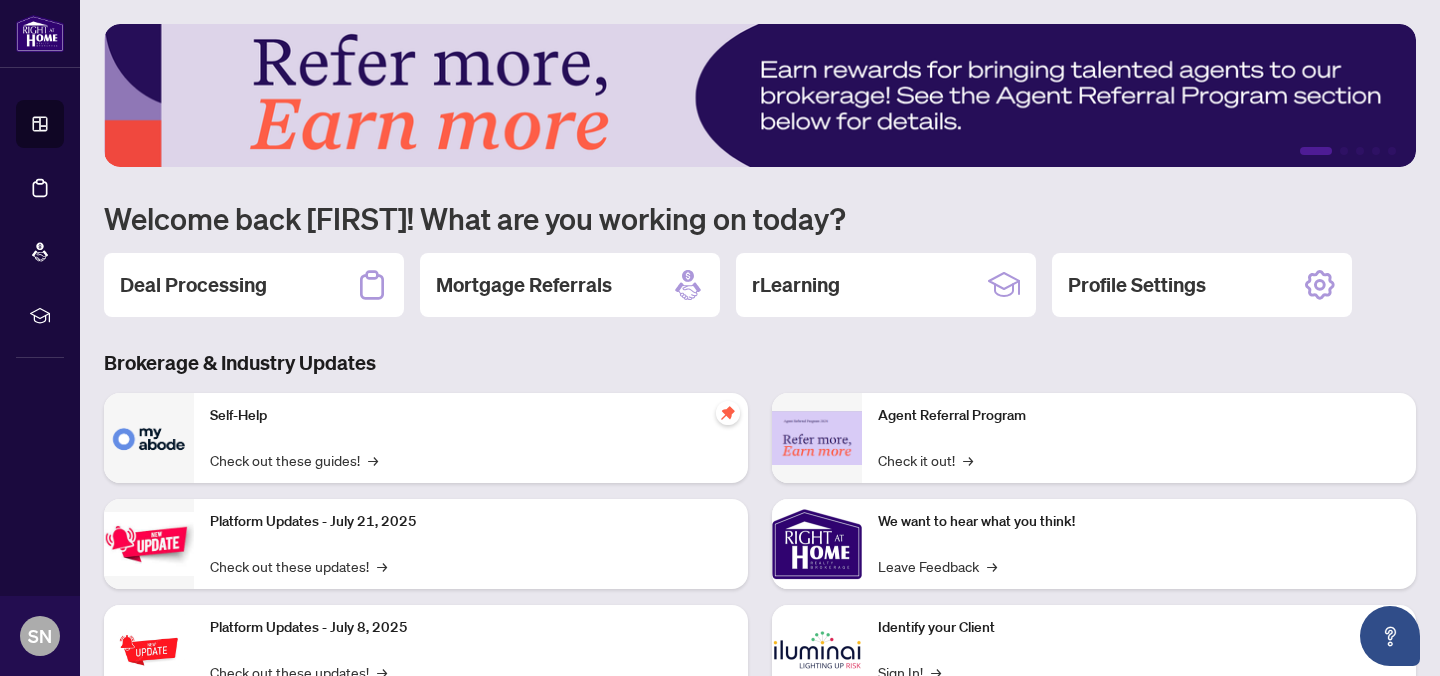 click on "Brokerage & Industry Updates" at bounding box center [760, 363] 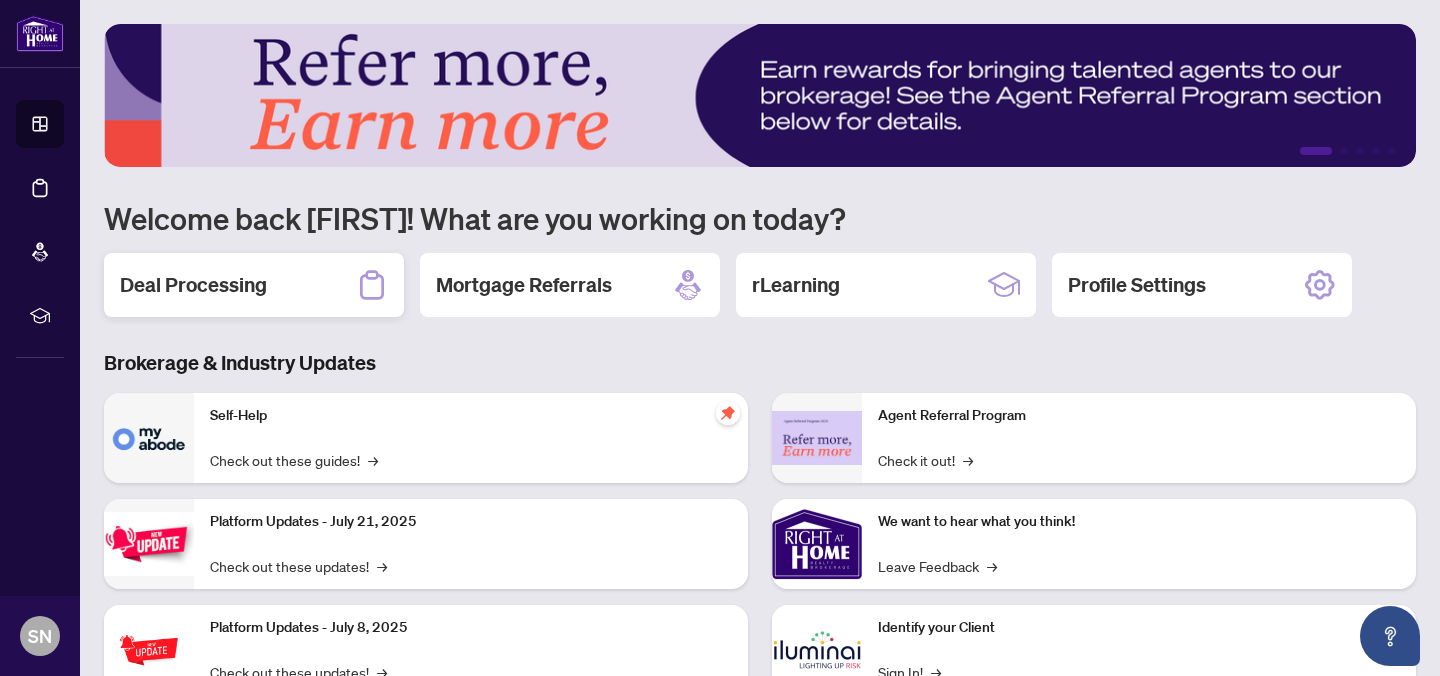 click on "Deal Processing" at bounding box center (254, 285) 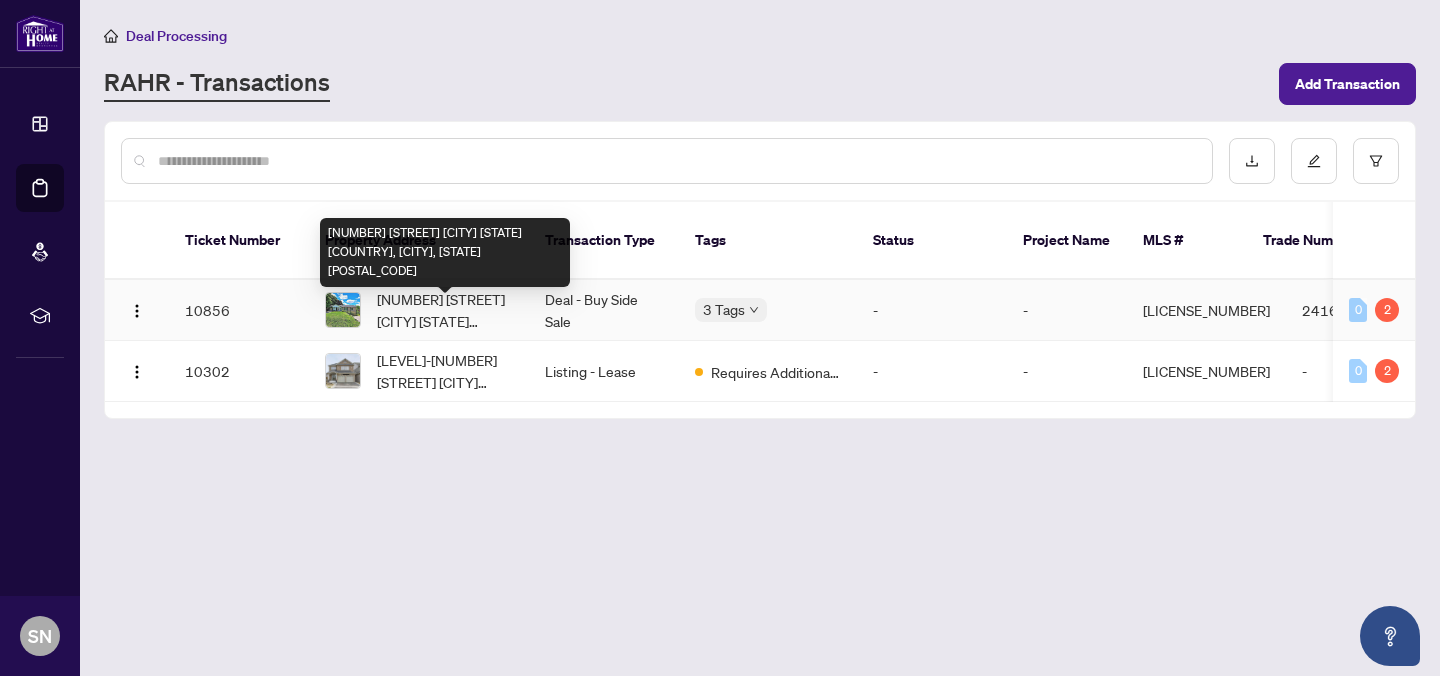 click on "[NUMBER] [STREET] [CITY] [STATE] [COUNTRY], [CITY], [STATE] [POSTAL_CODE]" at bounding box center (445, 310) 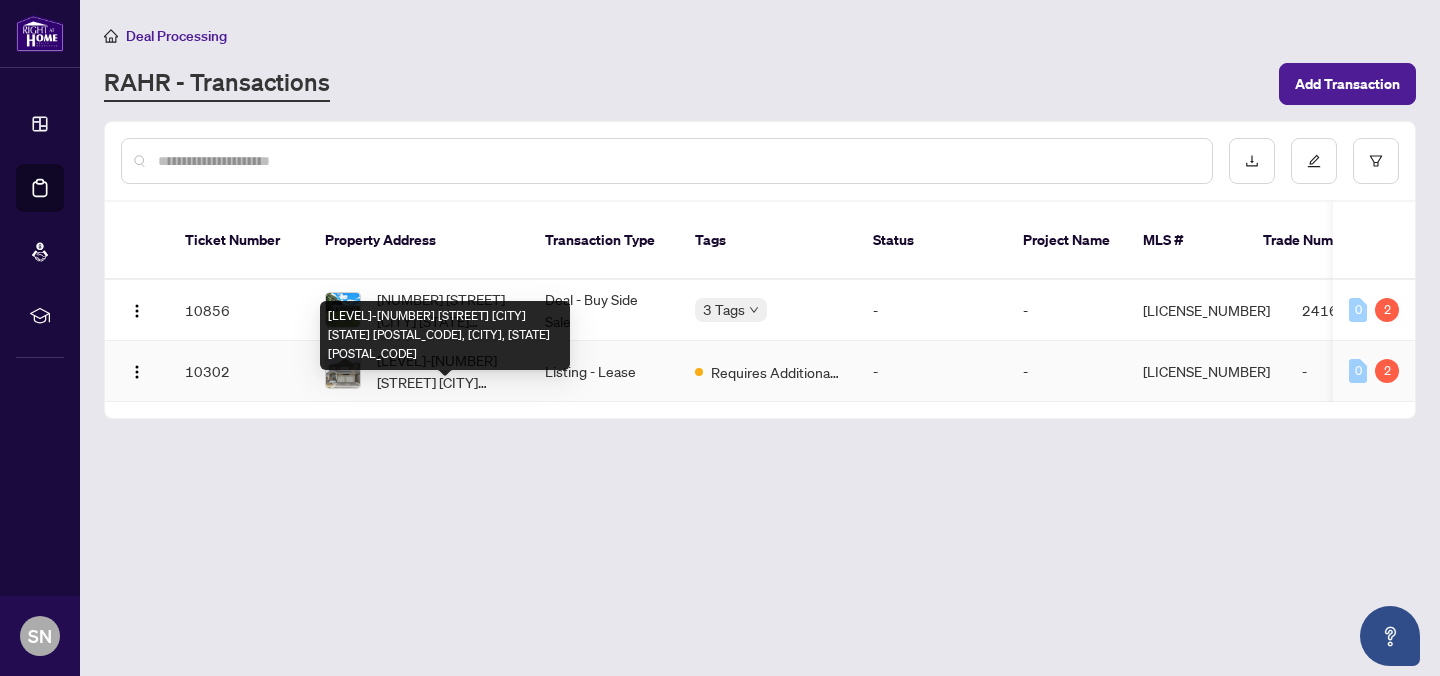 click on "[LEVEL]-[NUMBER] [STREET] [CITY] [STATE] [POSTAL_CODE], [CITY], [STATE] [POSTAL_CODE]" at bounding box center [445, 371] 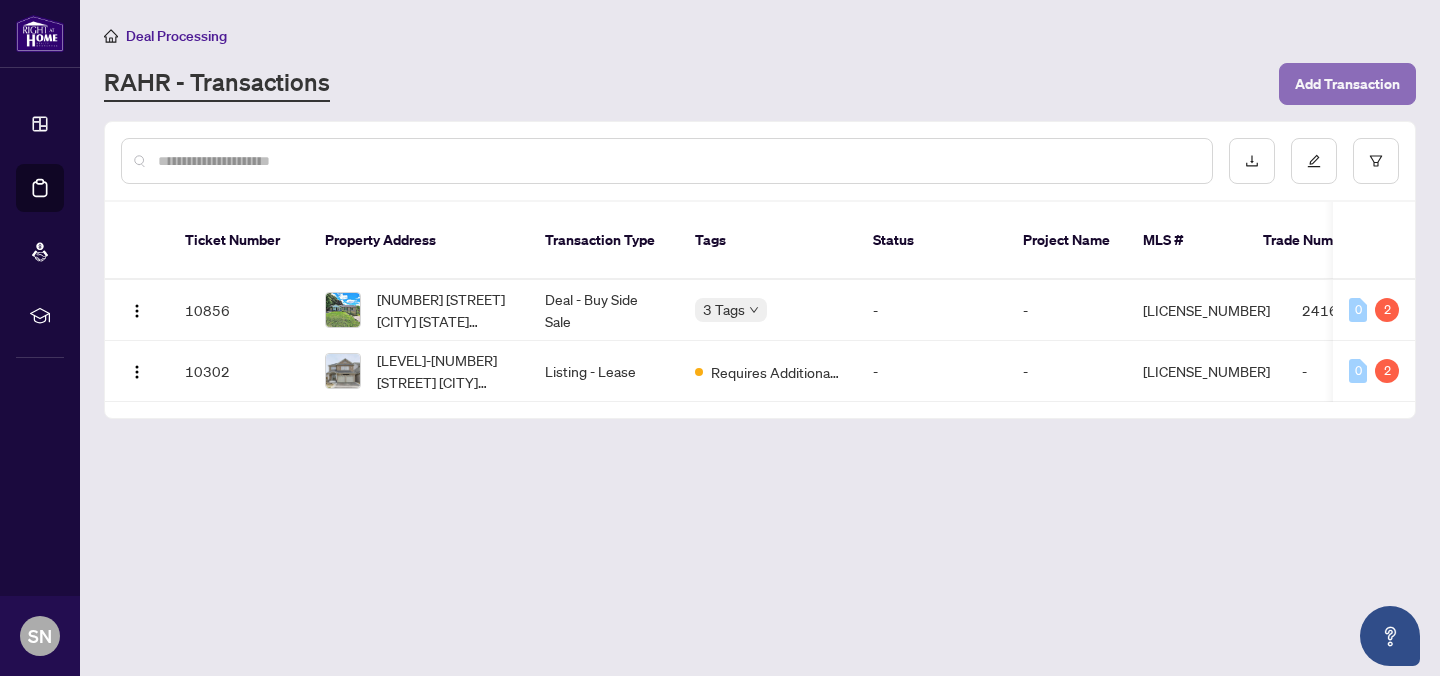 click on "Add Transaction" at bounding box center (1347, 84) 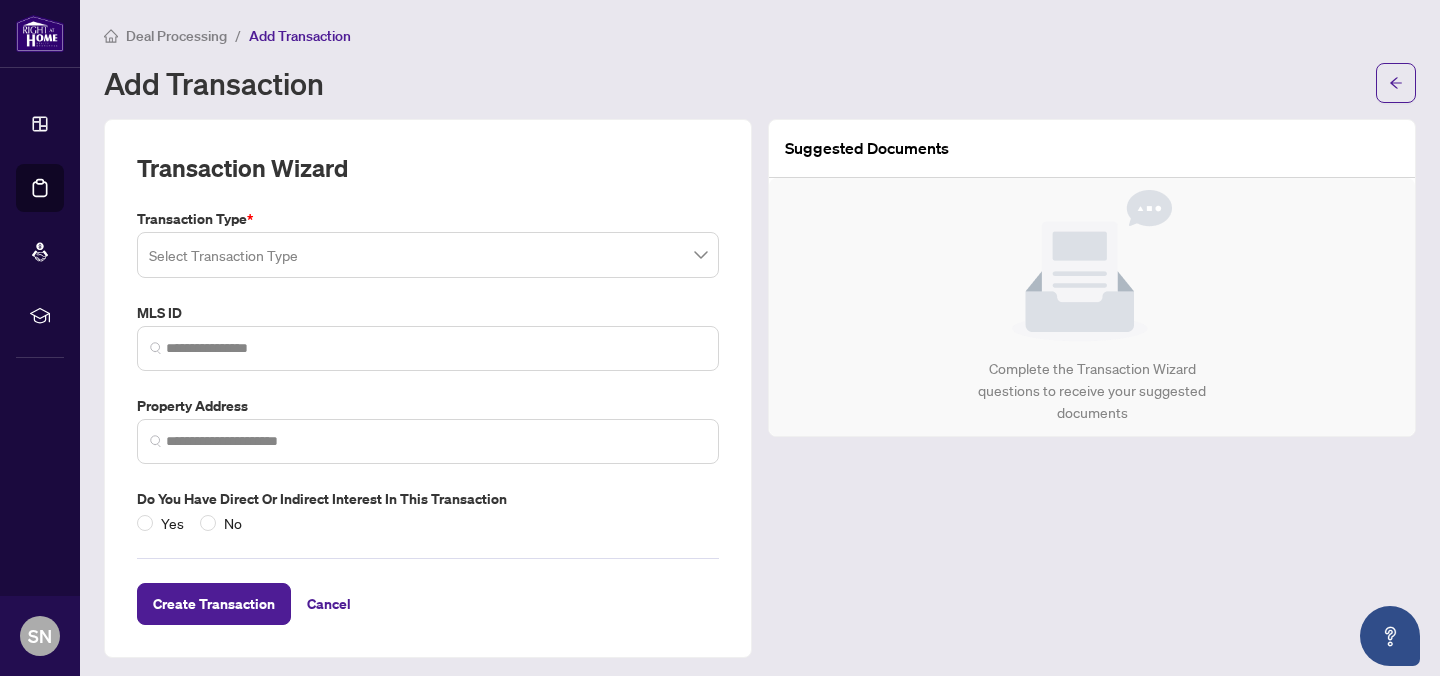 click at bounding box center [428, 255] 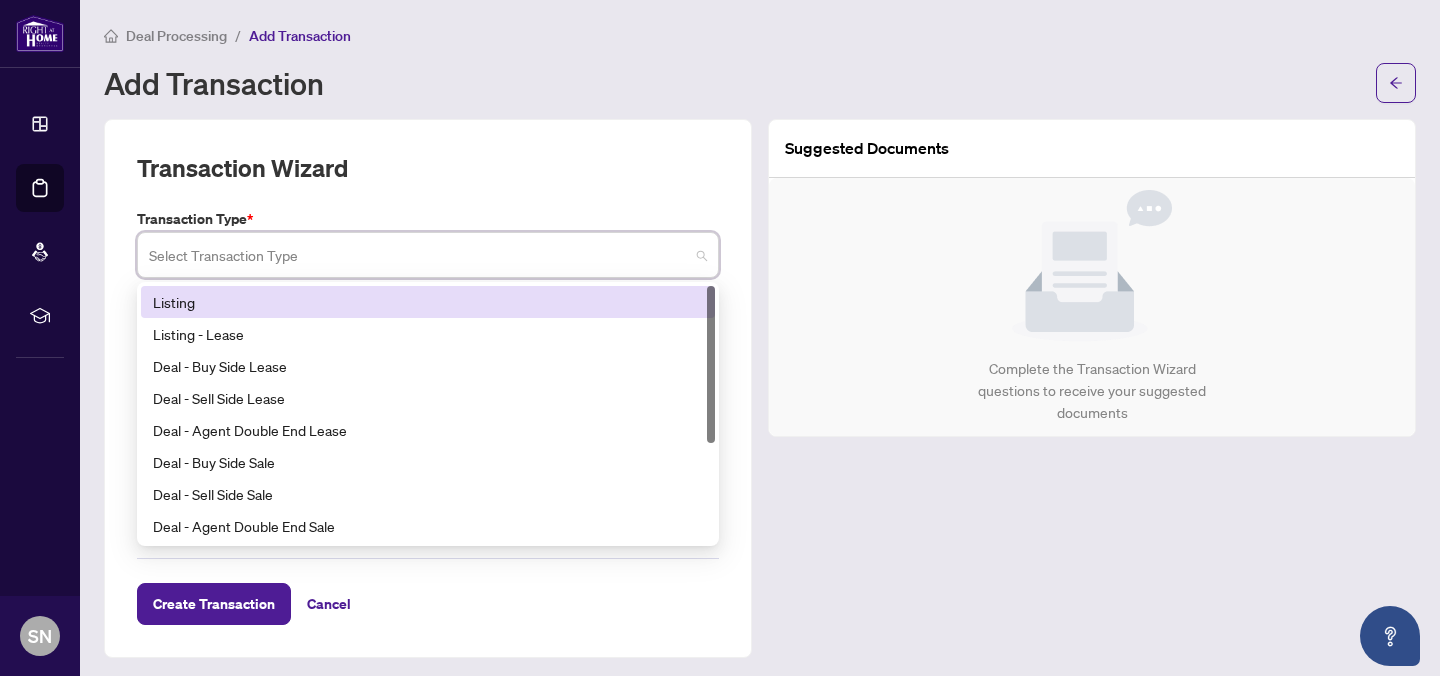click on "Transaction Wizard Transaction Type * Select Transaction Type 13 14 Listing Listing - Lease Deal - Buy Side Lease Deal - Sell Side Lease Deal - Agent Double End Lease Deal - Buy Side Sale Deal - Sell Side Sale Deal - Agent Double End Sale Deal - Sell Side Assignment Deal - Buy Side Assignment MLS ID Property Address Do you have direct or indirect interest in this transaction Yes No Create Transaction Cancel" at bounding box center (428, 388) 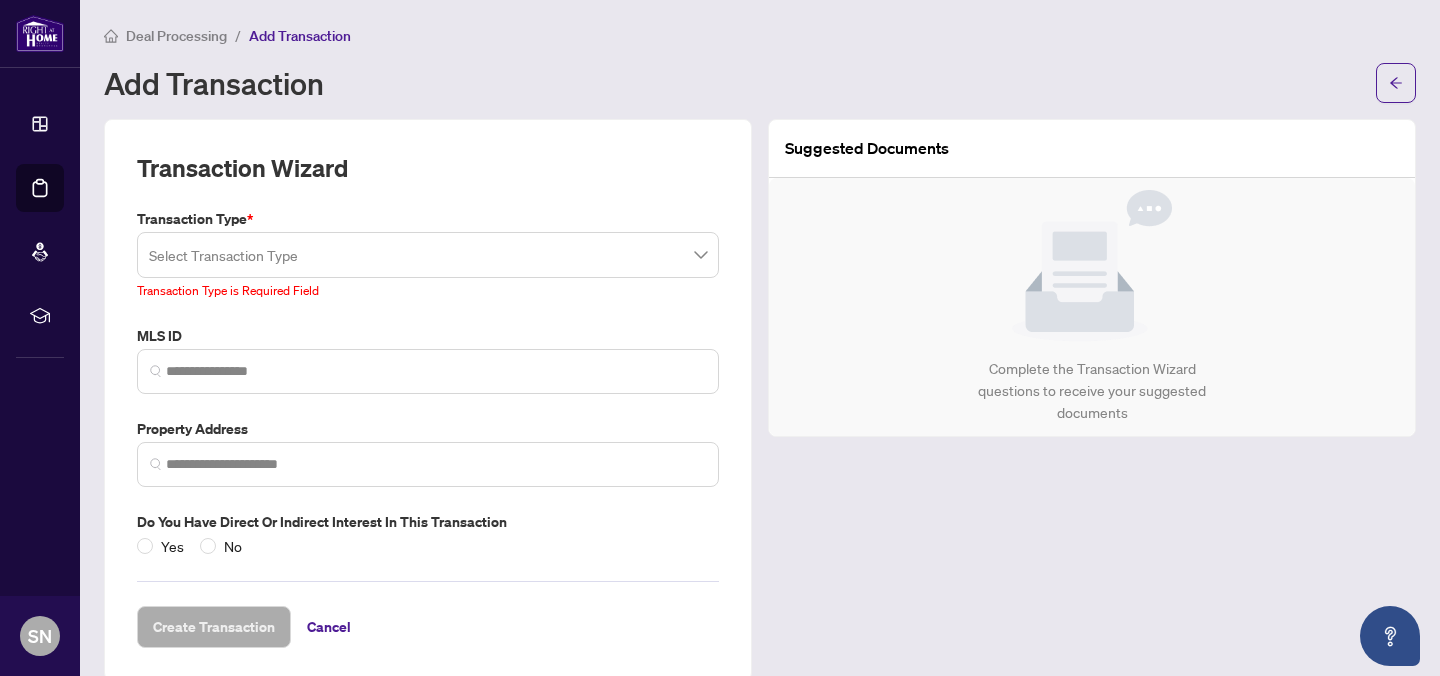 click on "Transaction Wizard Transaction Type * Select Transaction Type 13 14 Listing Listing - Lease Deal - Buy Side Lease Deal - Sell Side Lease Deal - Agent Double End Lease Deal - Buy Side Sale Deal - Sell Side Sale Deal - Agent Double End Sale Deal - Sell Side Assignment Deal - Buy Side Assignment Transaction Type is Required Field MLS ID Property Address Do you have direct or indirect interest in this transaction Yes No Create Transaction Cancel" at bounding box center [428, 400] 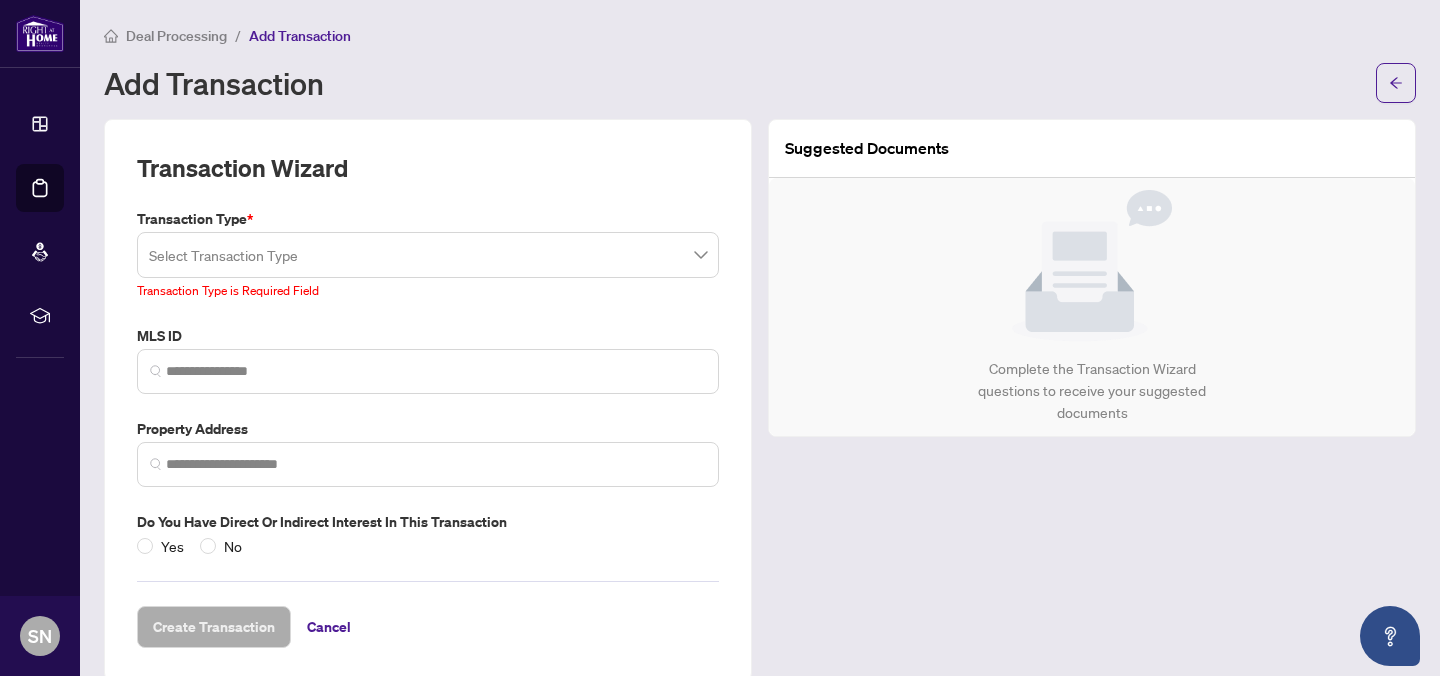 click at bounding box center (428, 371) 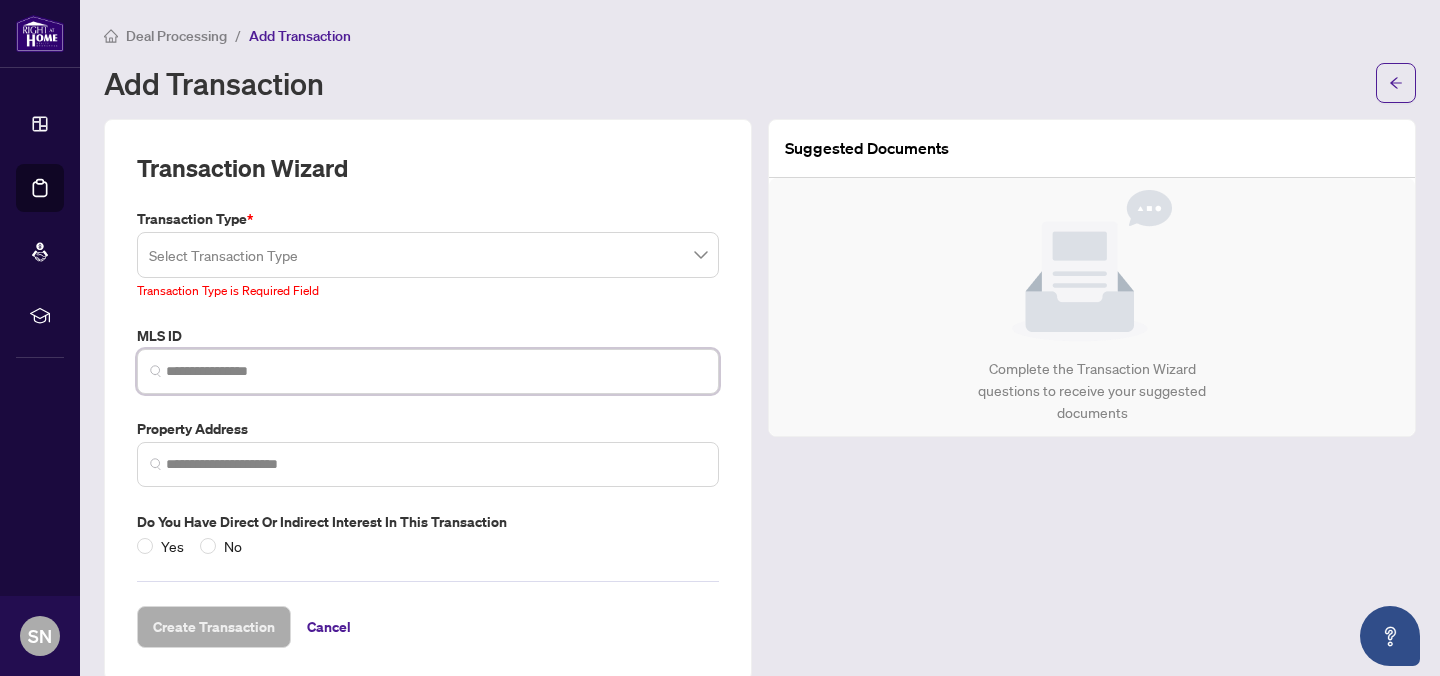 paste on "*********" 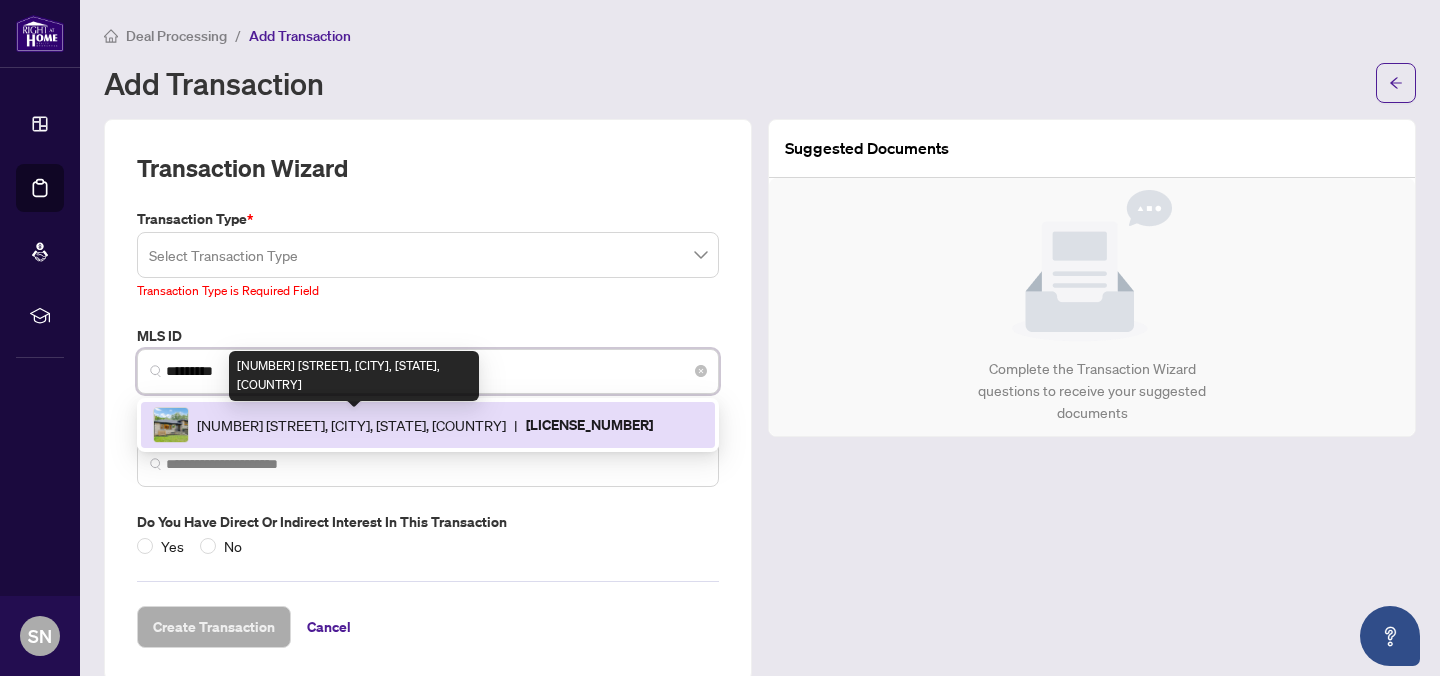 click on "[NUMBER] [STREET], [CITY], [STATE], [COUNTRY]" at bounding box center (351, 425) 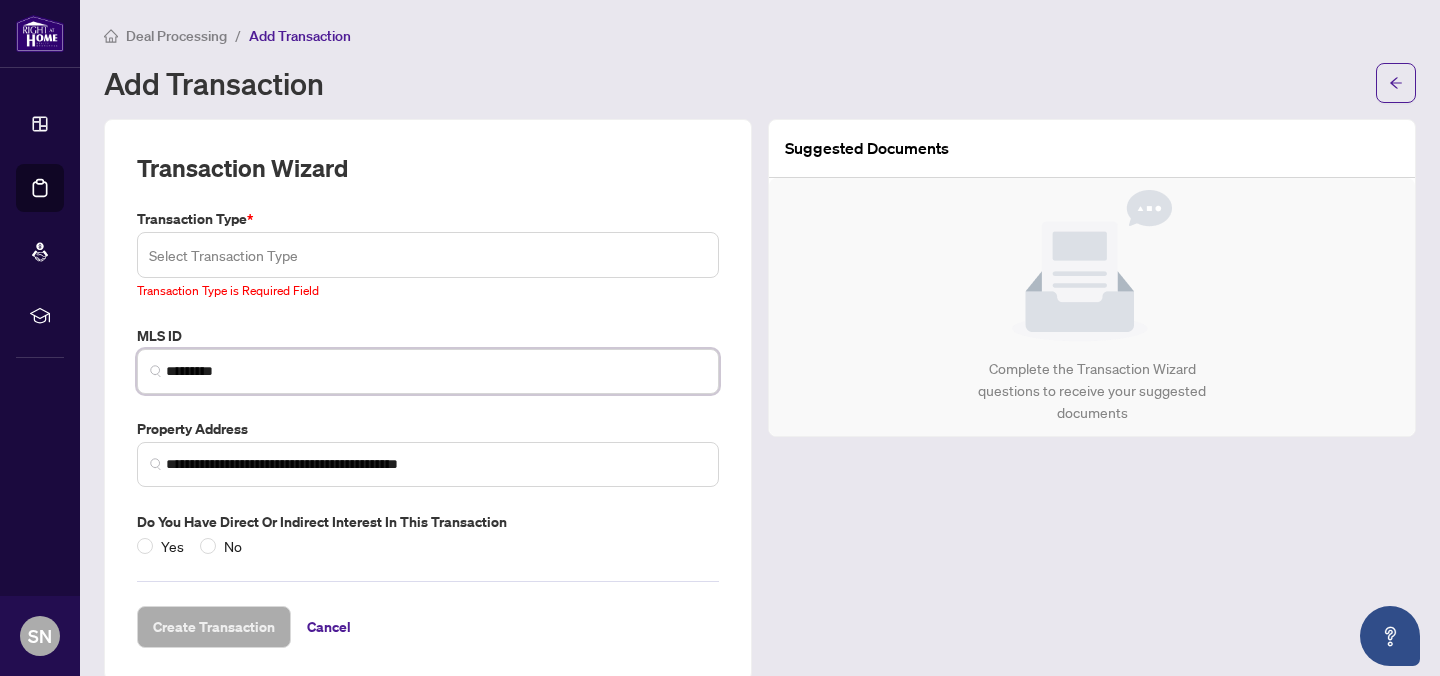 type on "*********" 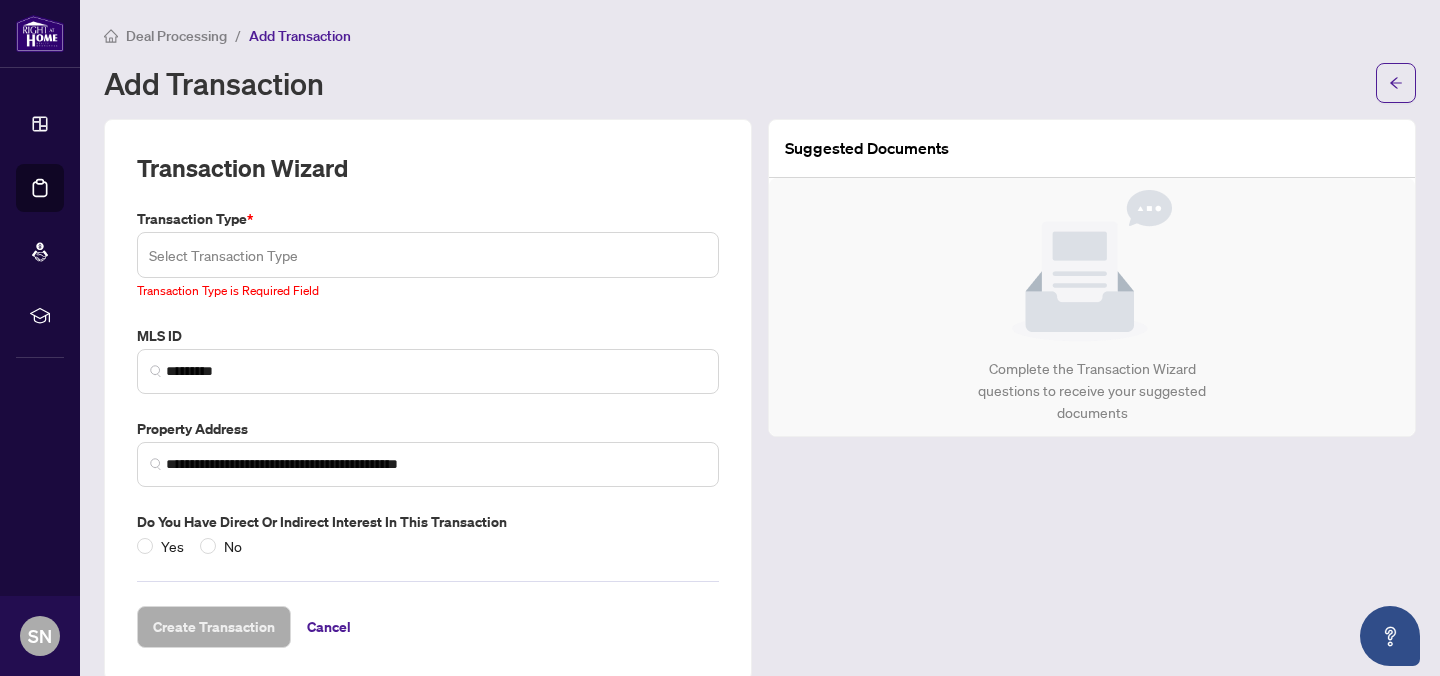 click at bounding box center [428, 255] 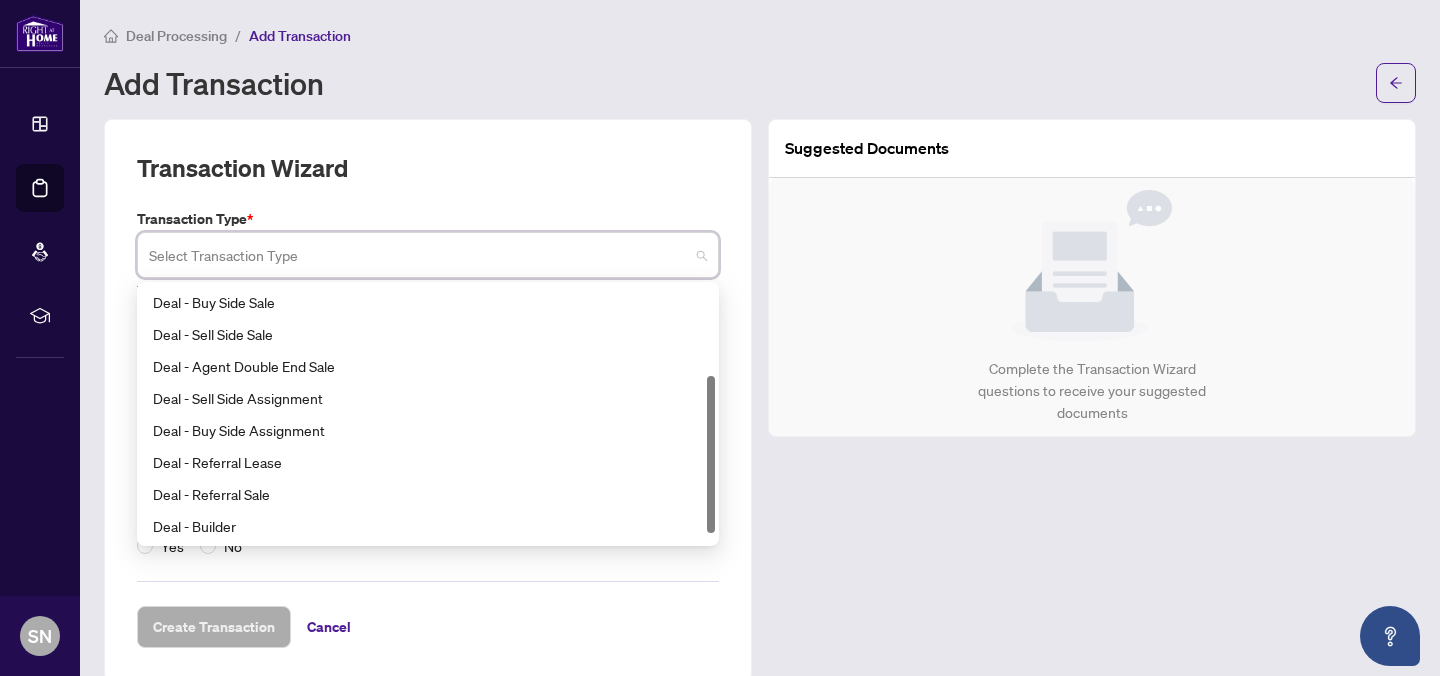 scroll, scrollTop: 0, scrollLeft: 0, axis: both 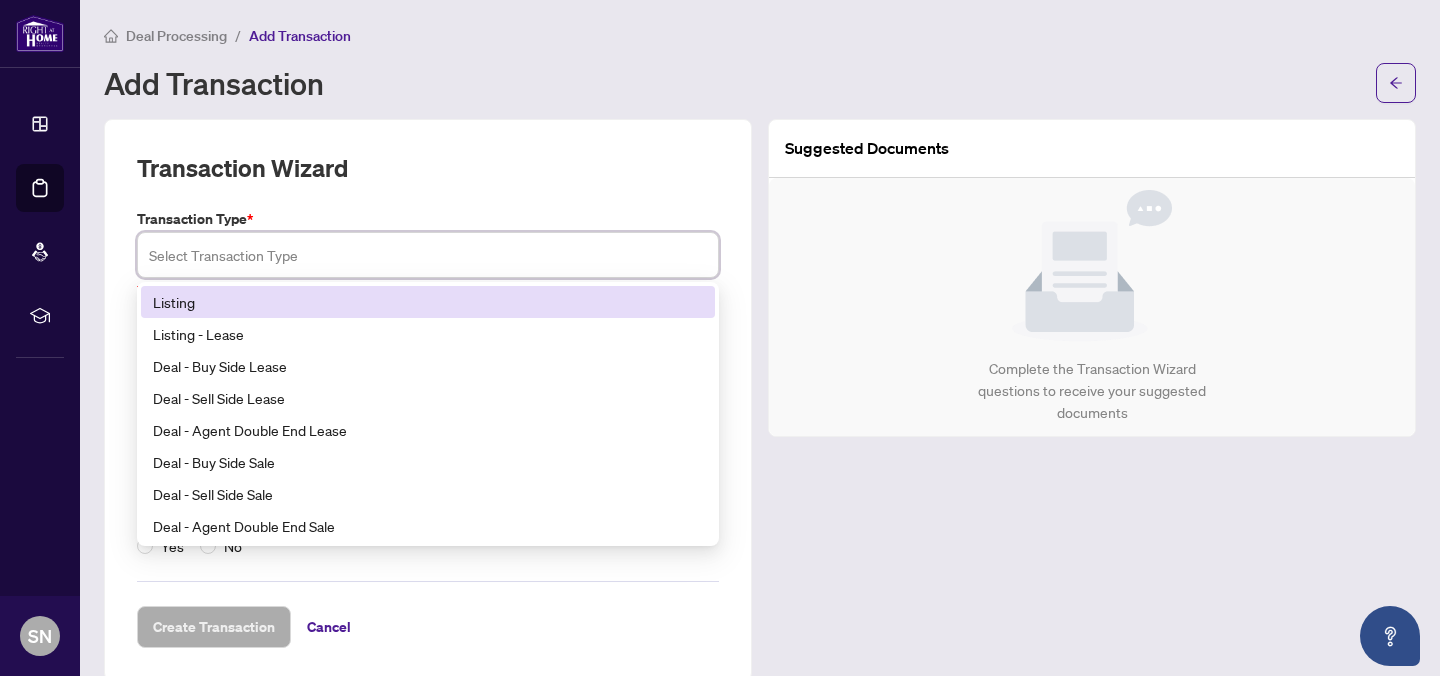click on "Listing" at bounding box center [428, 302] 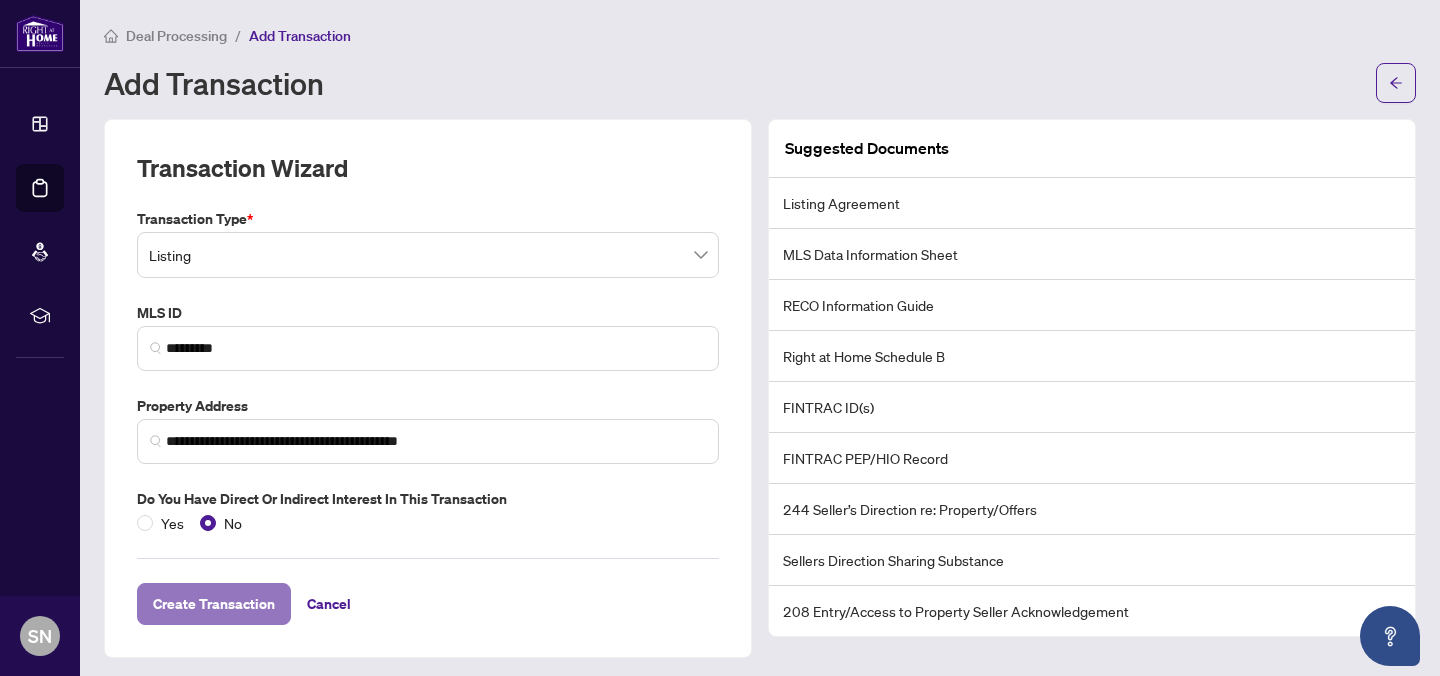 click on "Create Transaction" at bounding box center [214, 604] 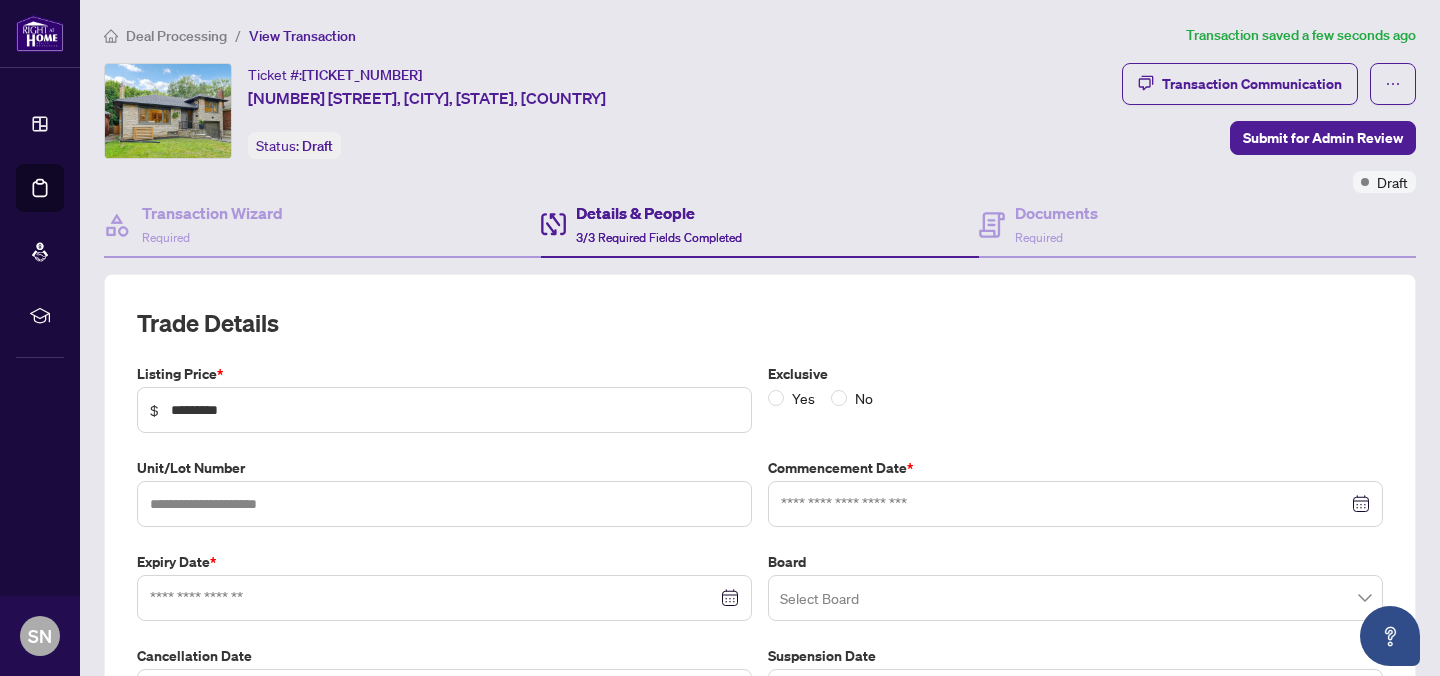 type on "**********" 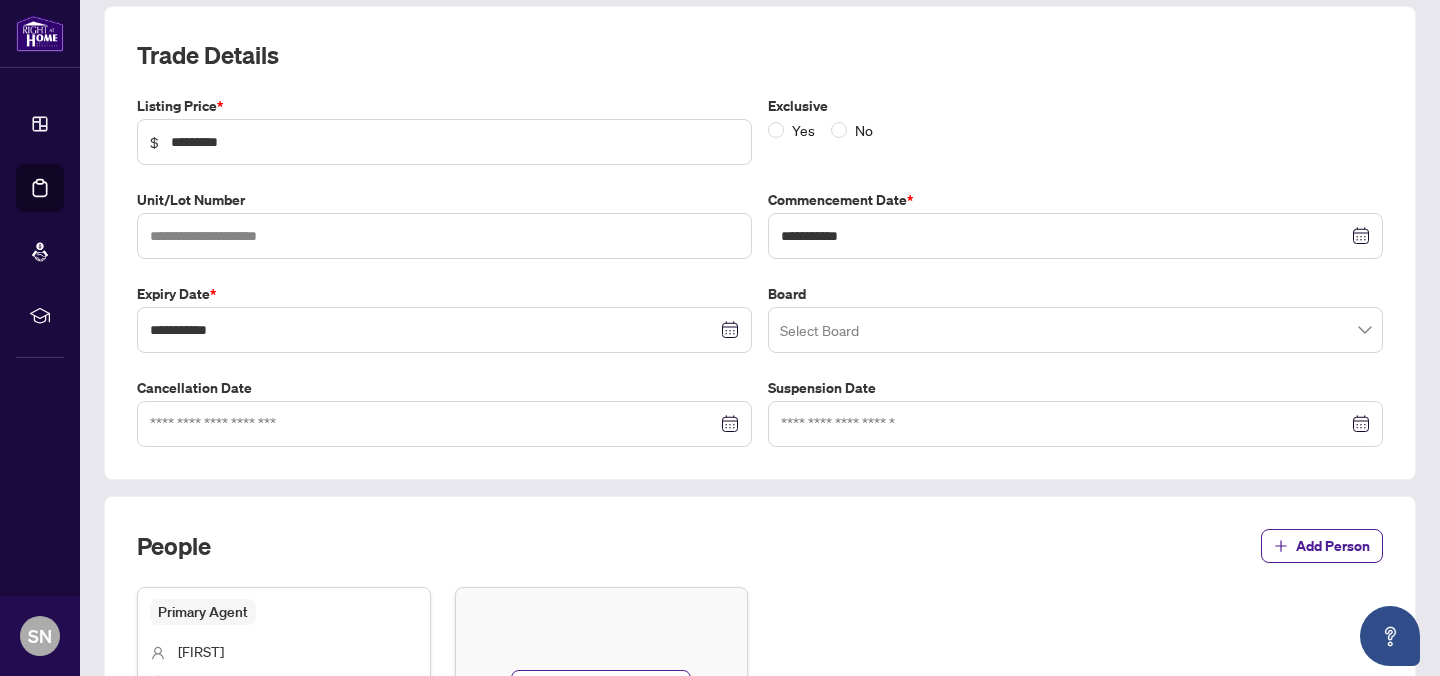 scroll, scrollTop: 275, scrollLeft: 0, axis: vertical 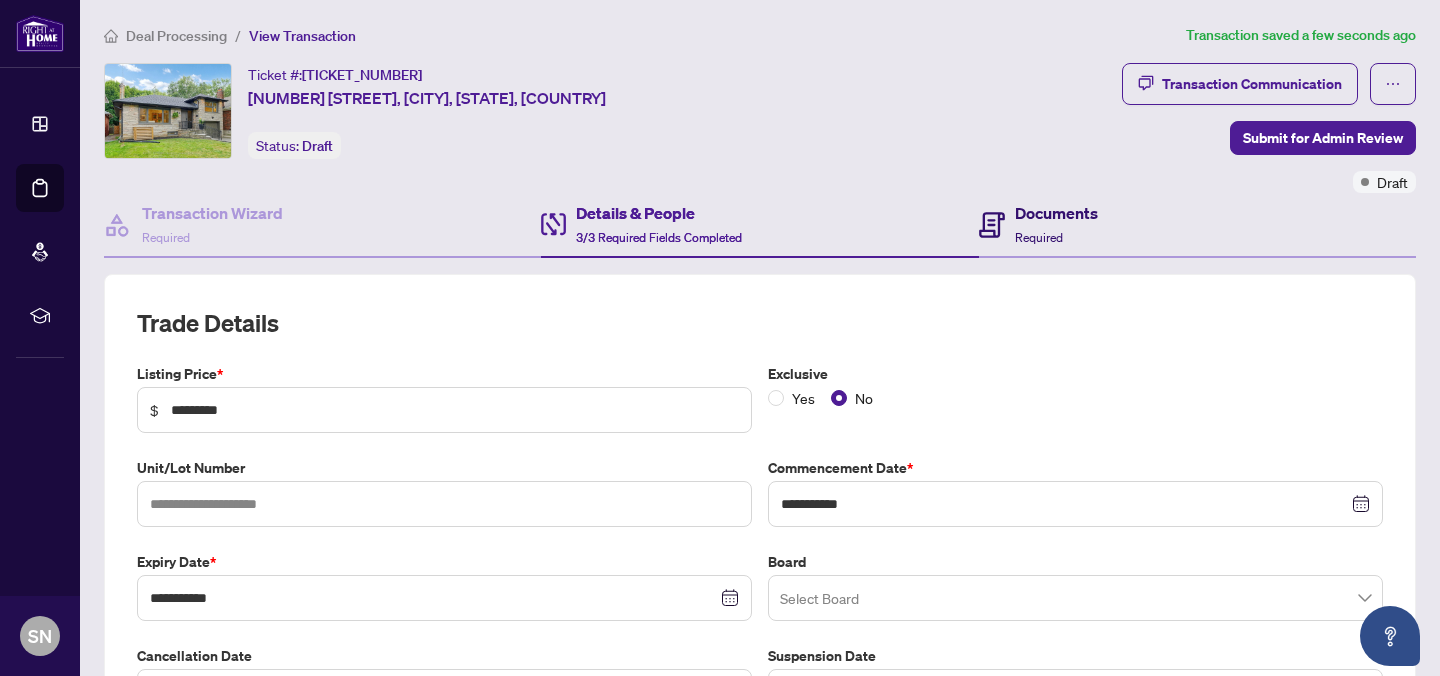 click on "Documents" at bounding box center [1056, 213] 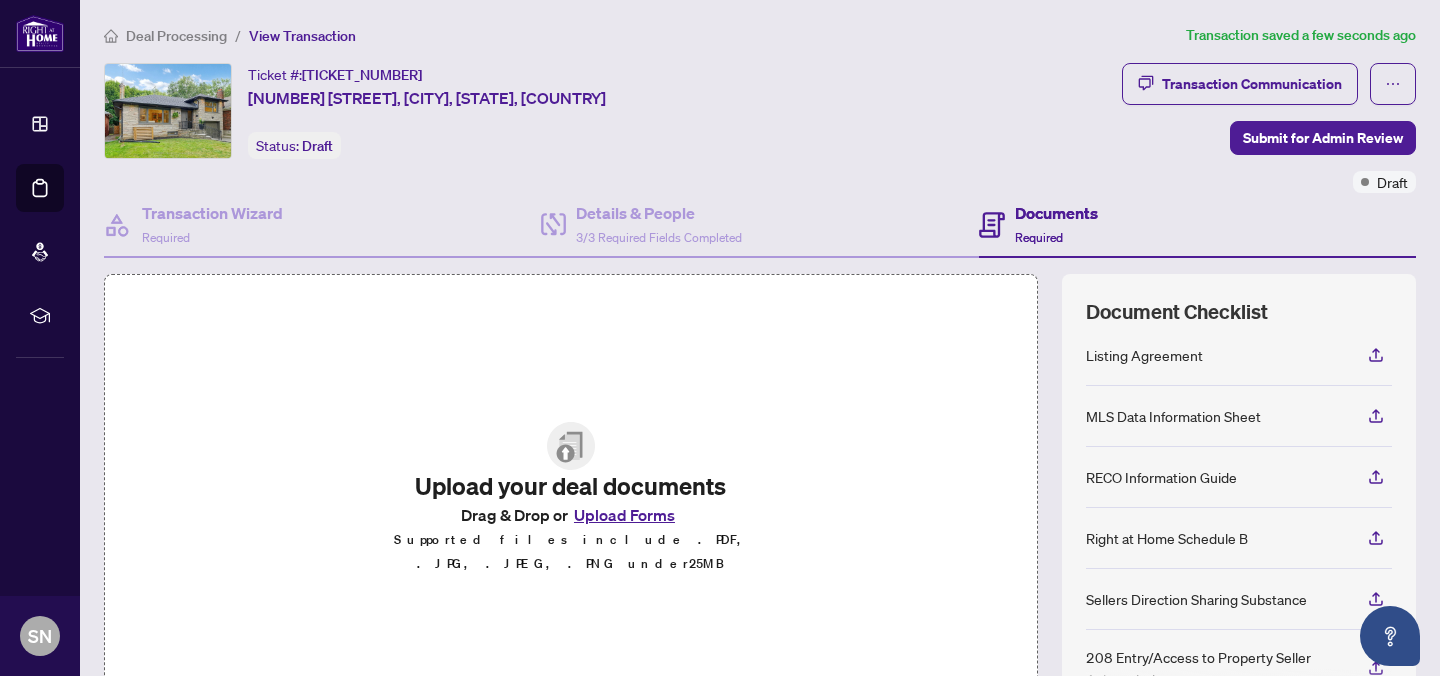 scroll, scrollTop: 0, scrollLeft: 0, axis: both 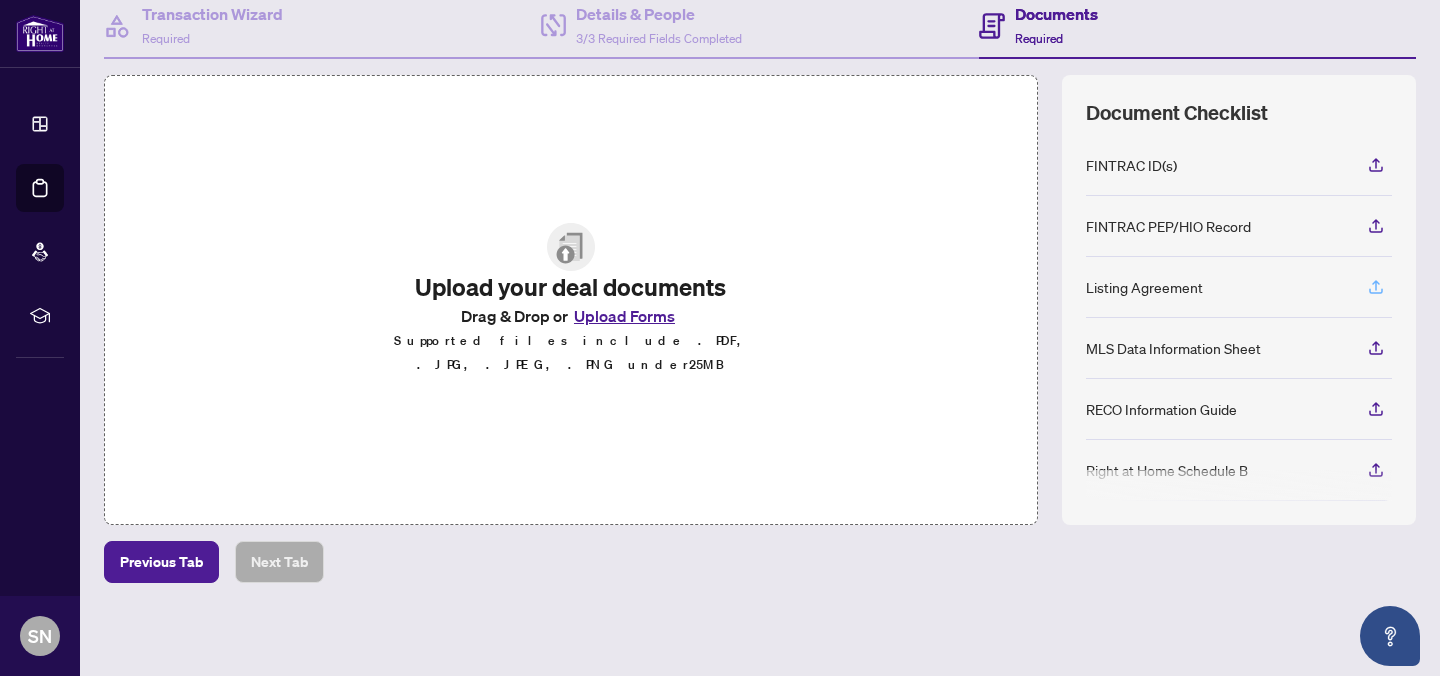 click 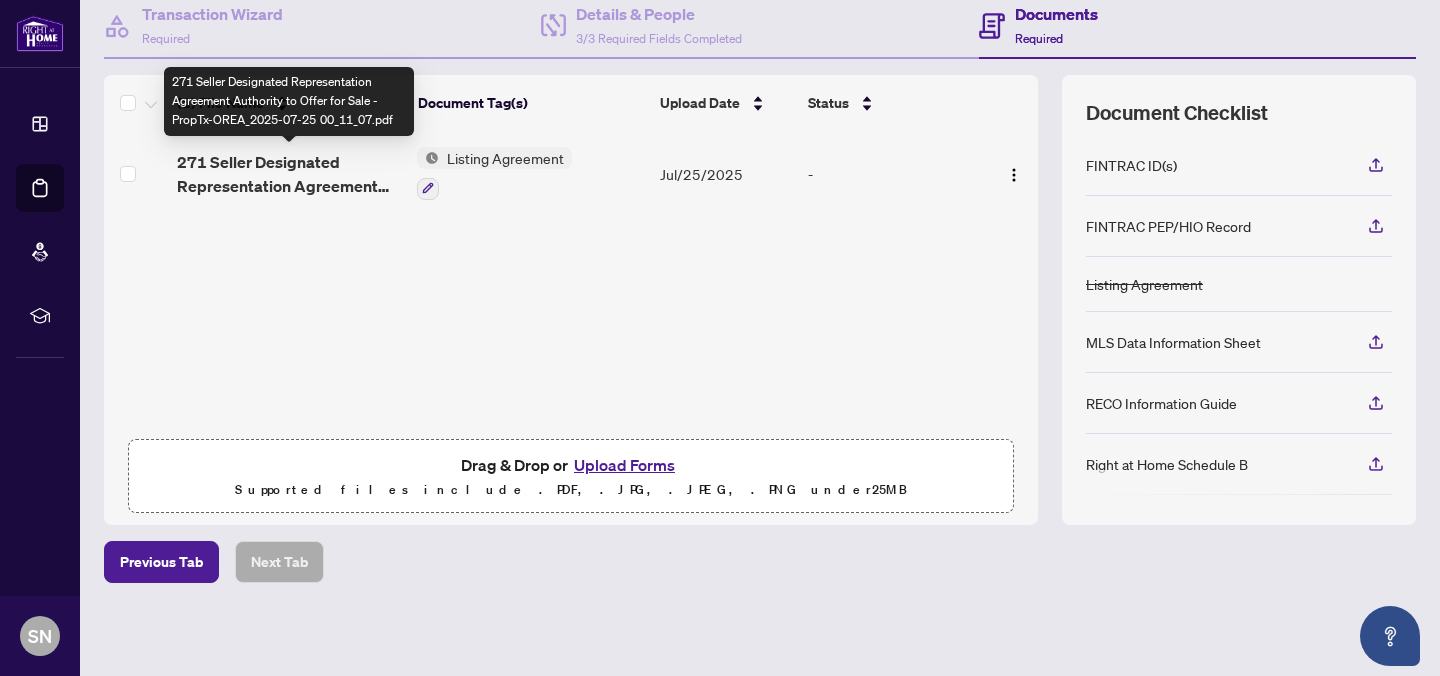 click on "271 Seller Designated Representation Agreement Authority to Offer for Sale - PropTx-OREA_2025-07-25 00_11_07.pdf" at bounding box center [289, 174] 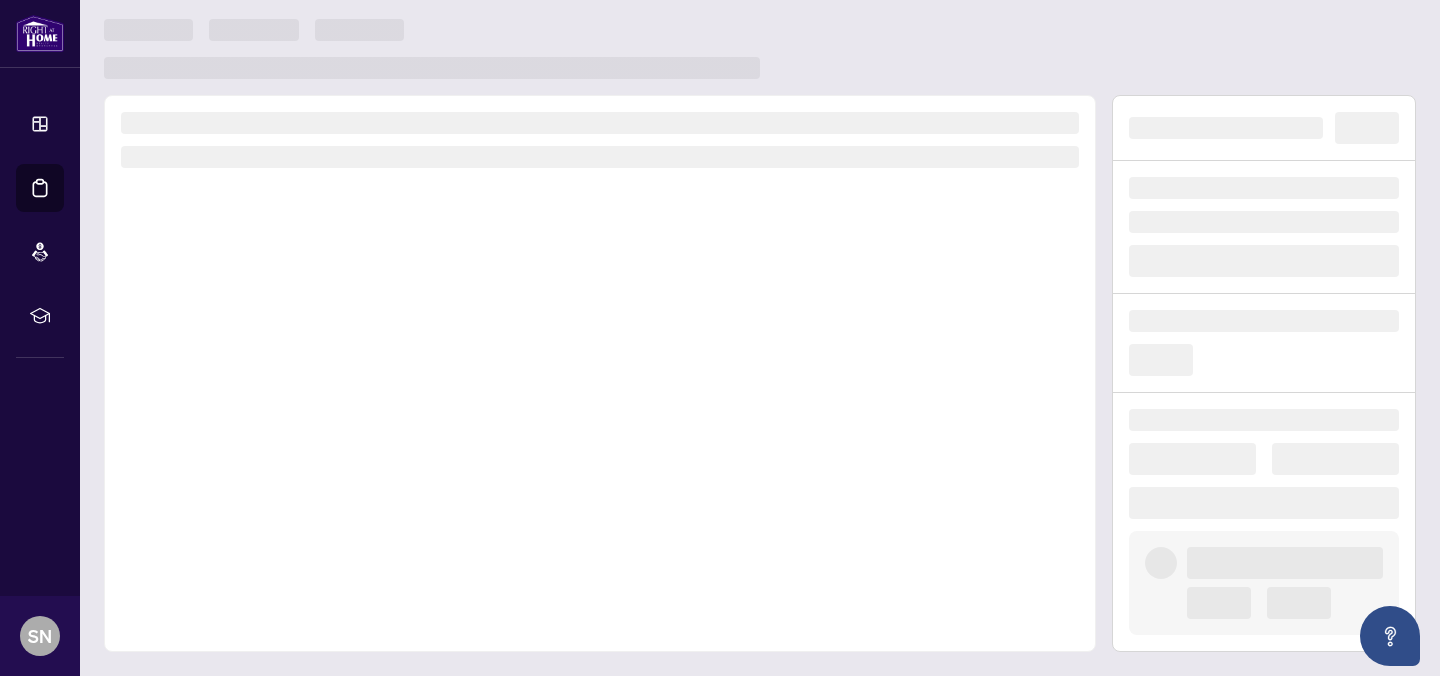 scroll, scrollTop: 0, scrollLeft: 0, axis: both 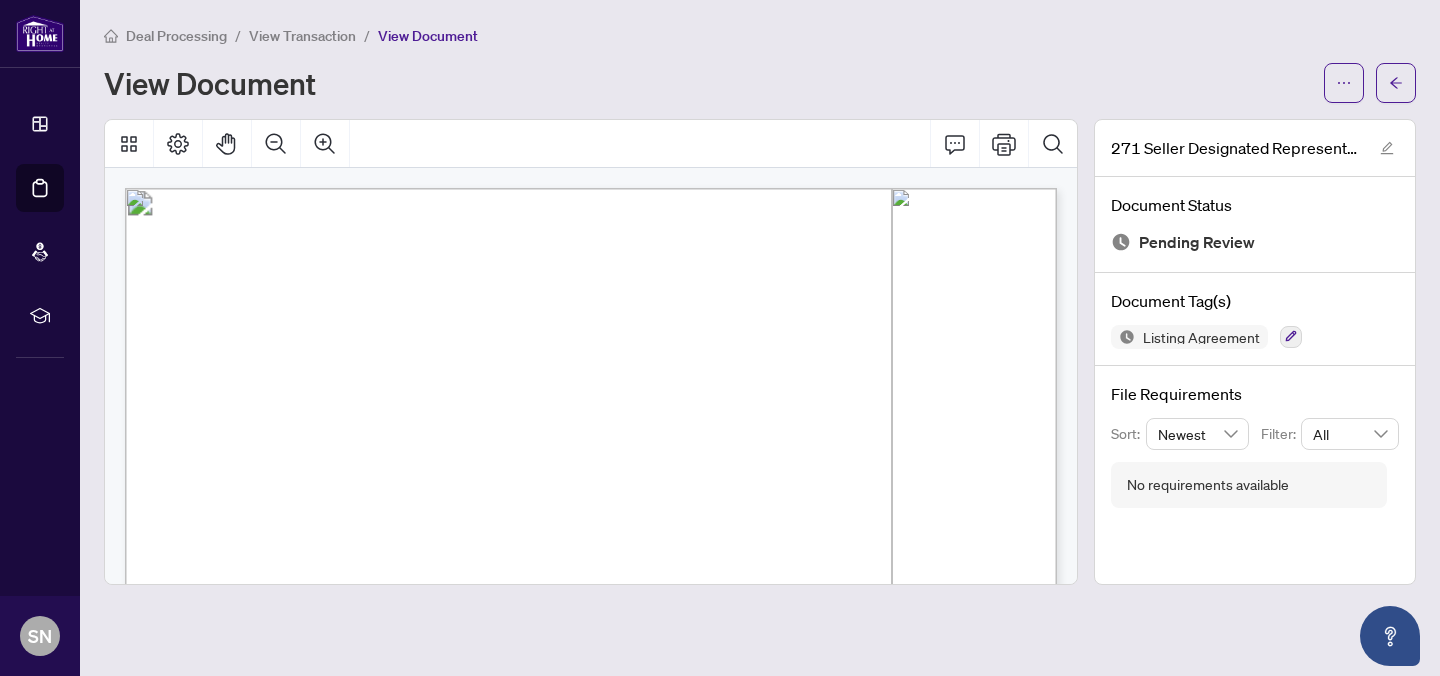 click on "View Transaction" at bounding box center [302, 36] 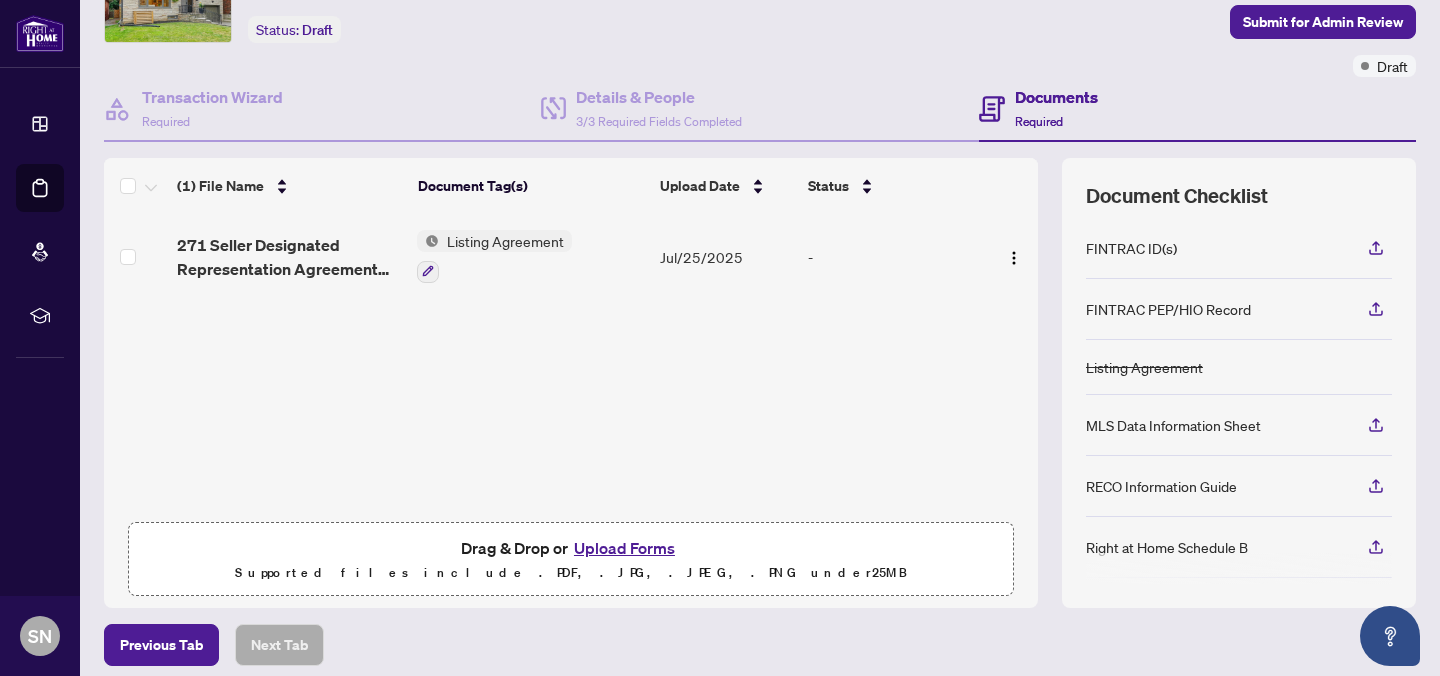 scroll, scrollTop: 117, scrollLeft: 0, axis: vertical 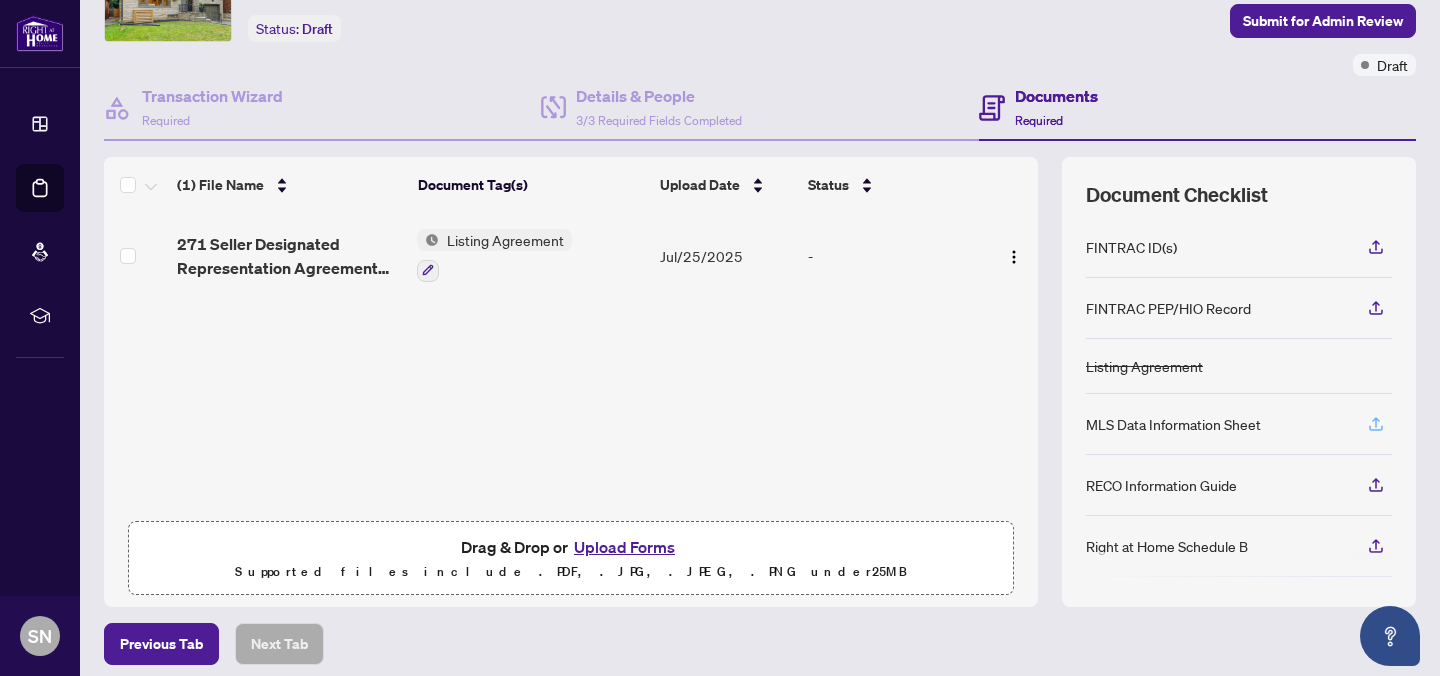 click 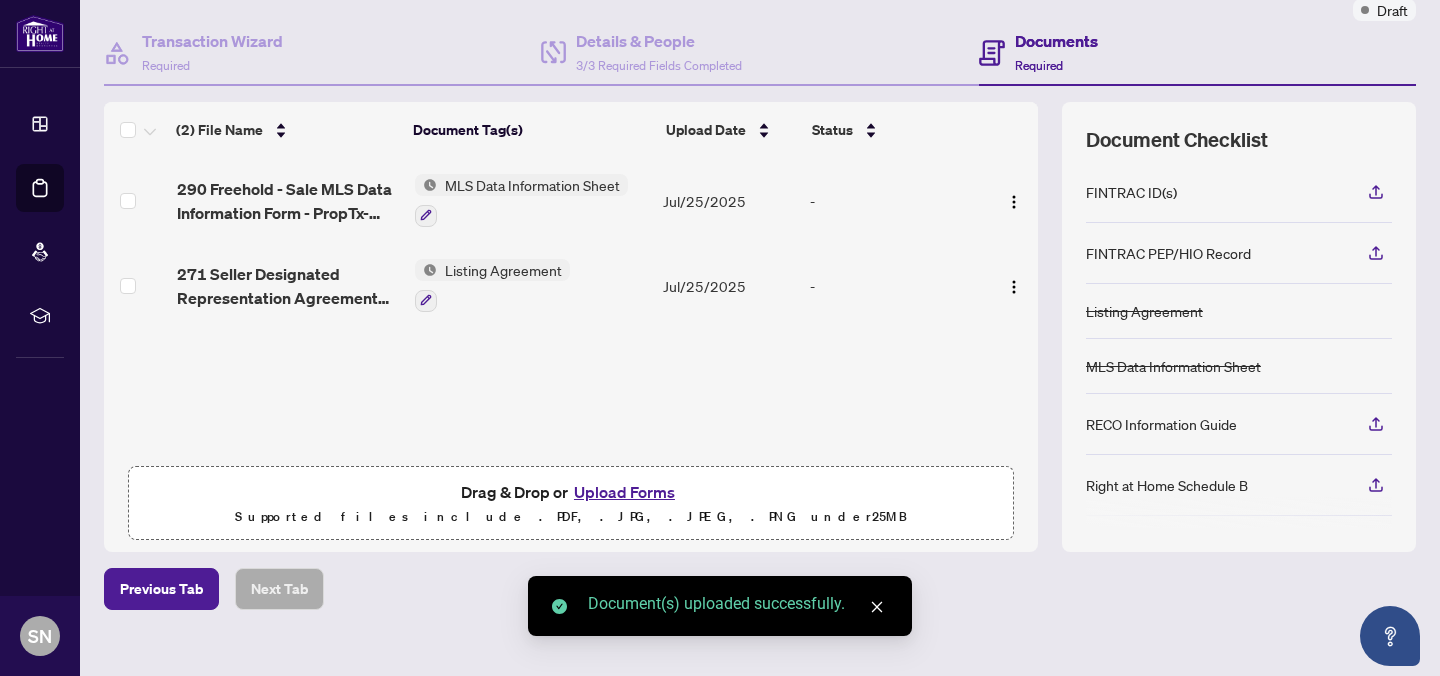 scroll, scrollTop: 173, scrollLeft: 0, axis: vertical 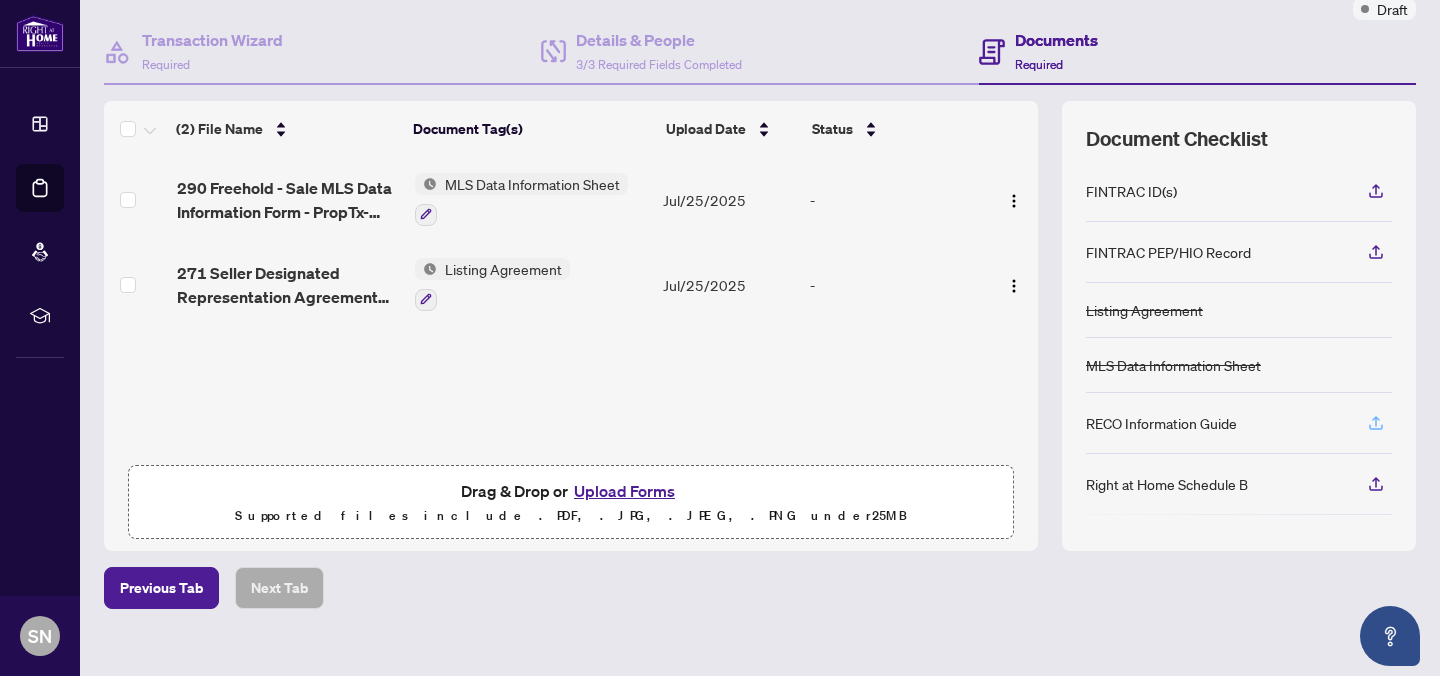 click 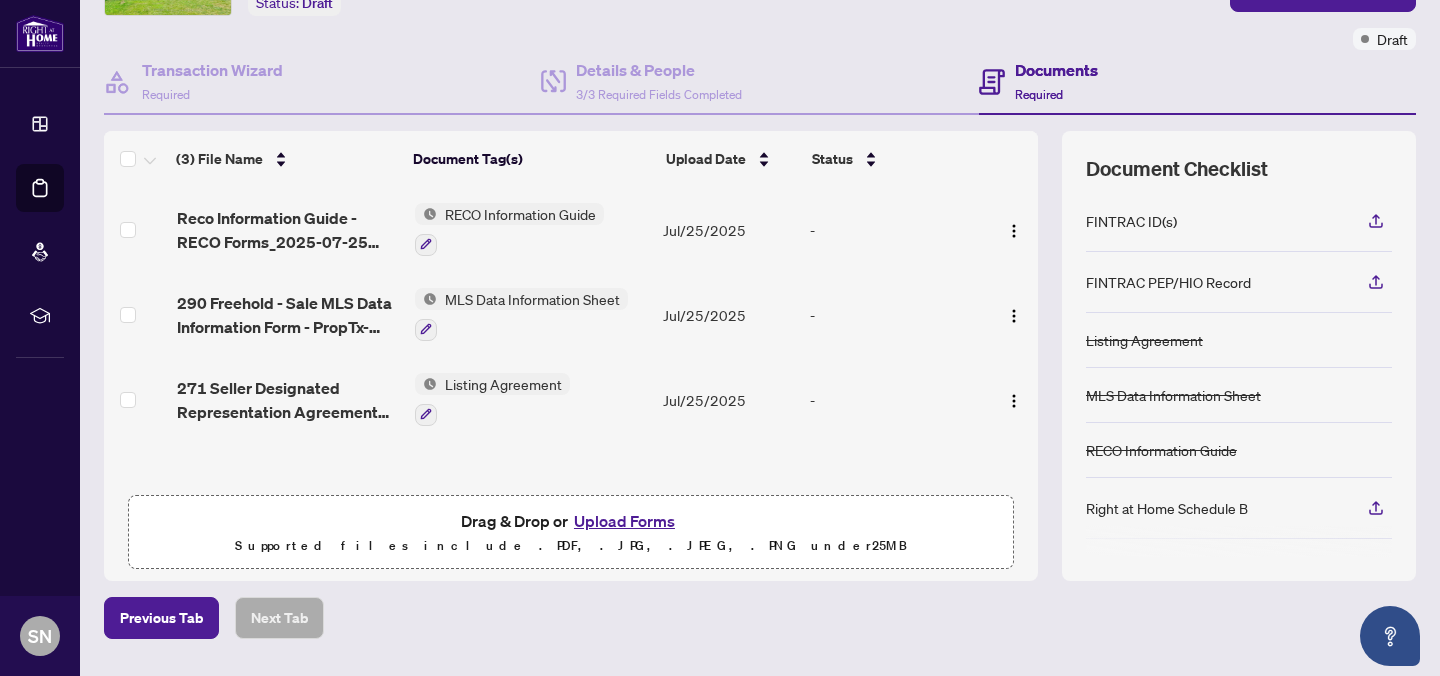 scroll, scrollTop: 150, scrollLeft: 0, axis: vertical 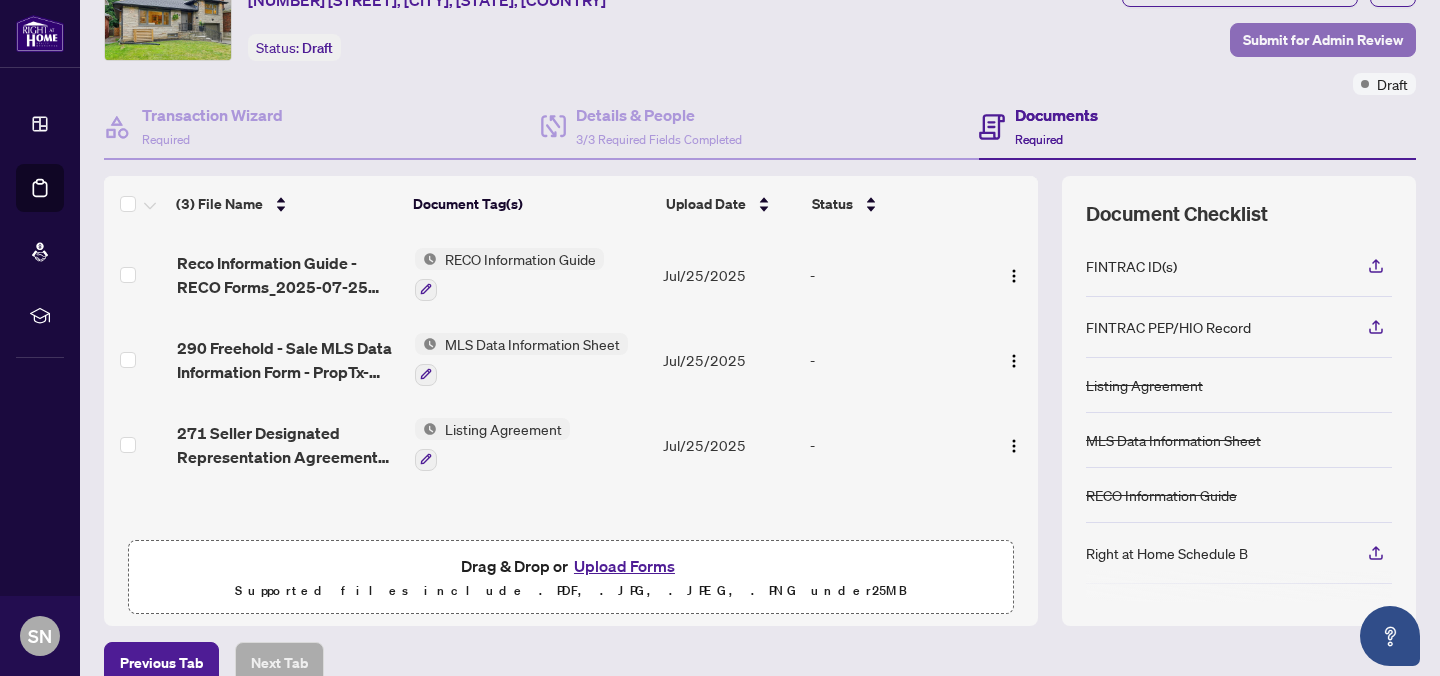 click on "Submit for Admin Review" at bounding box center (1323, 40) 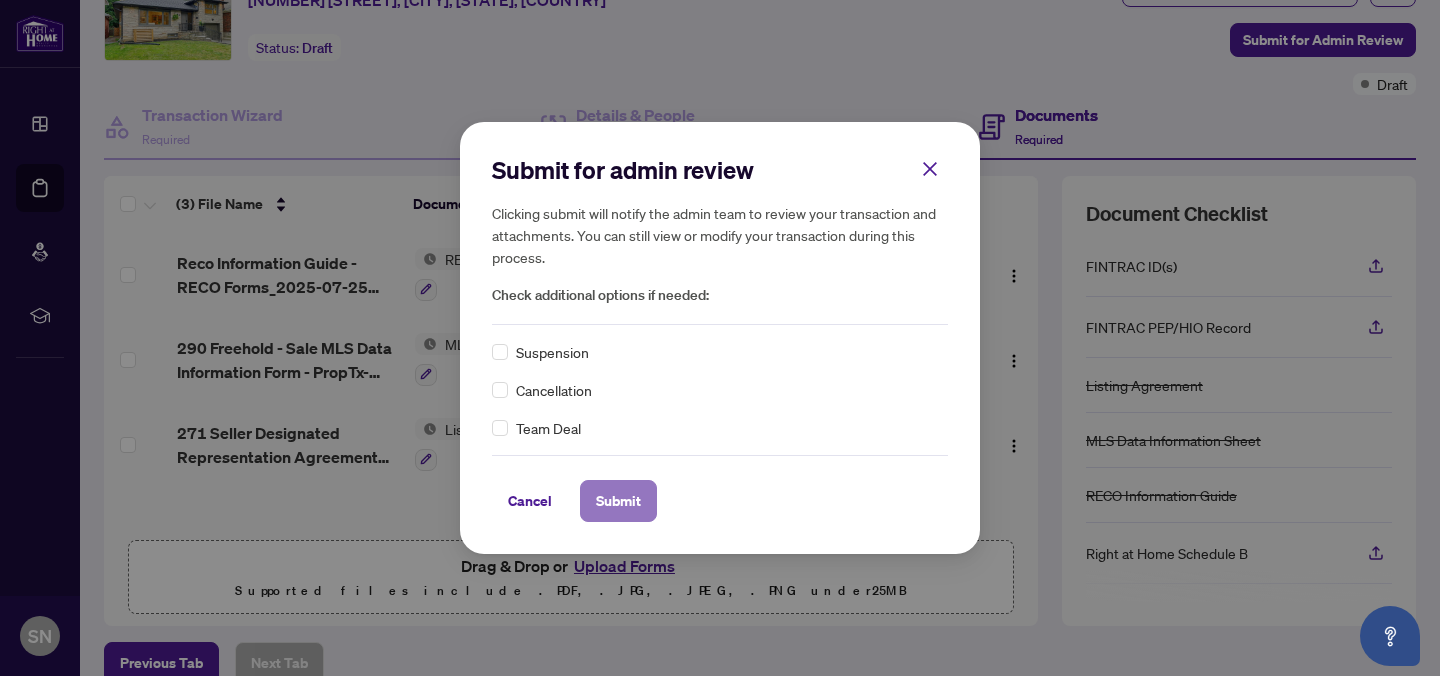 click on "Submit" at bounding box center (618, 501) 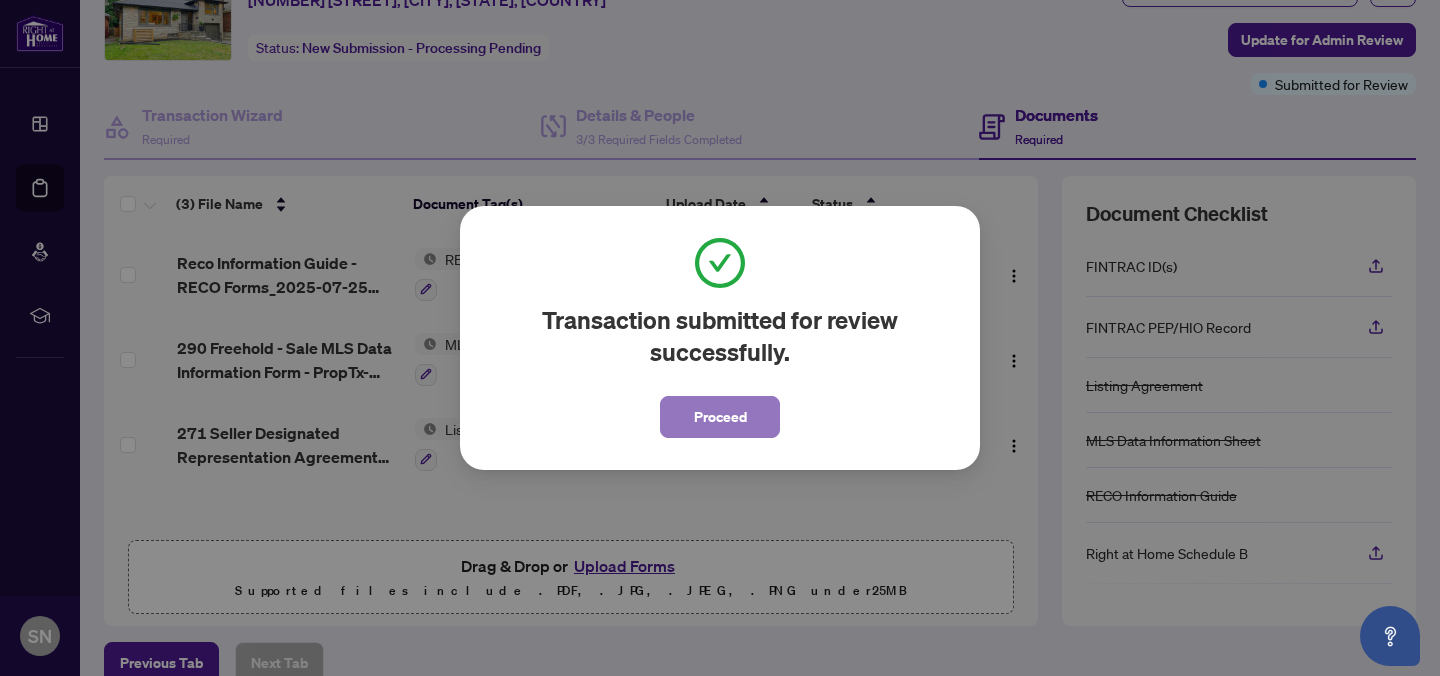 click on "Proceed" at bounding box center [720, 417] 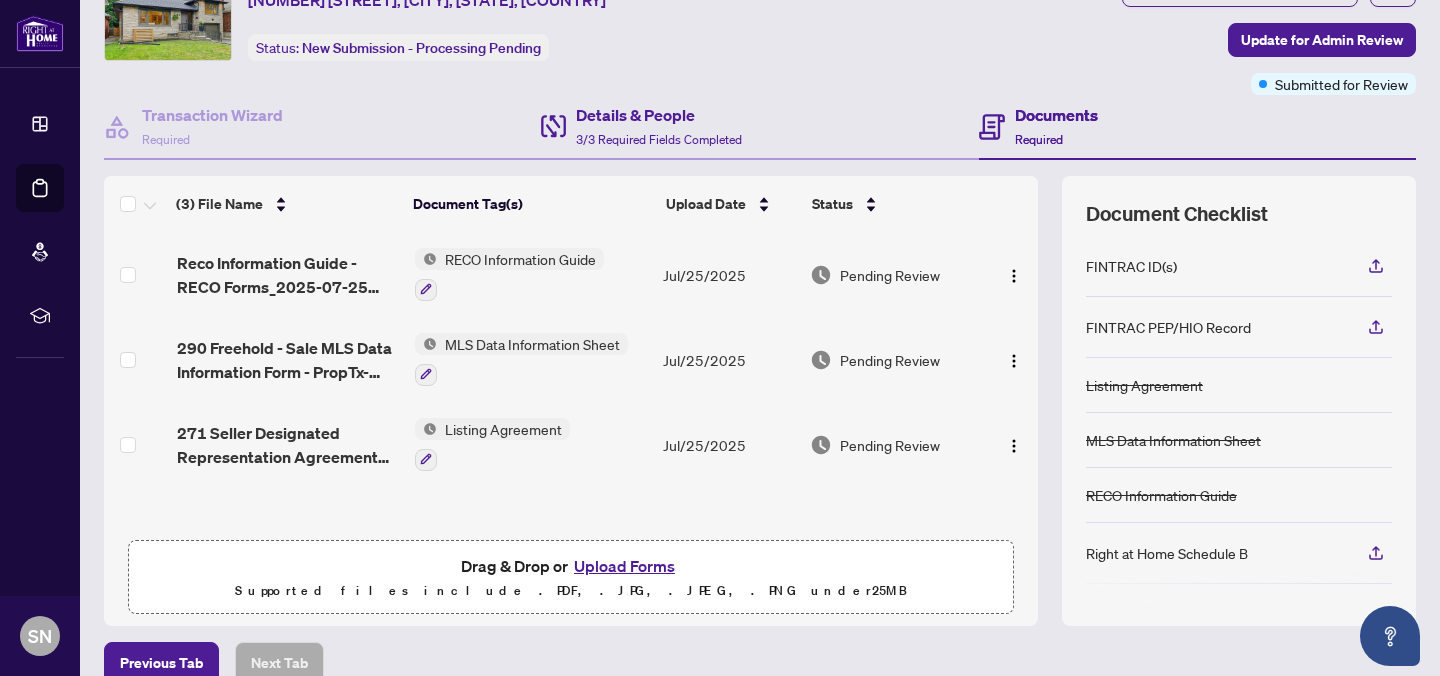 scroll, scrollTop: 0, scrollLeft: 0, axis: both 